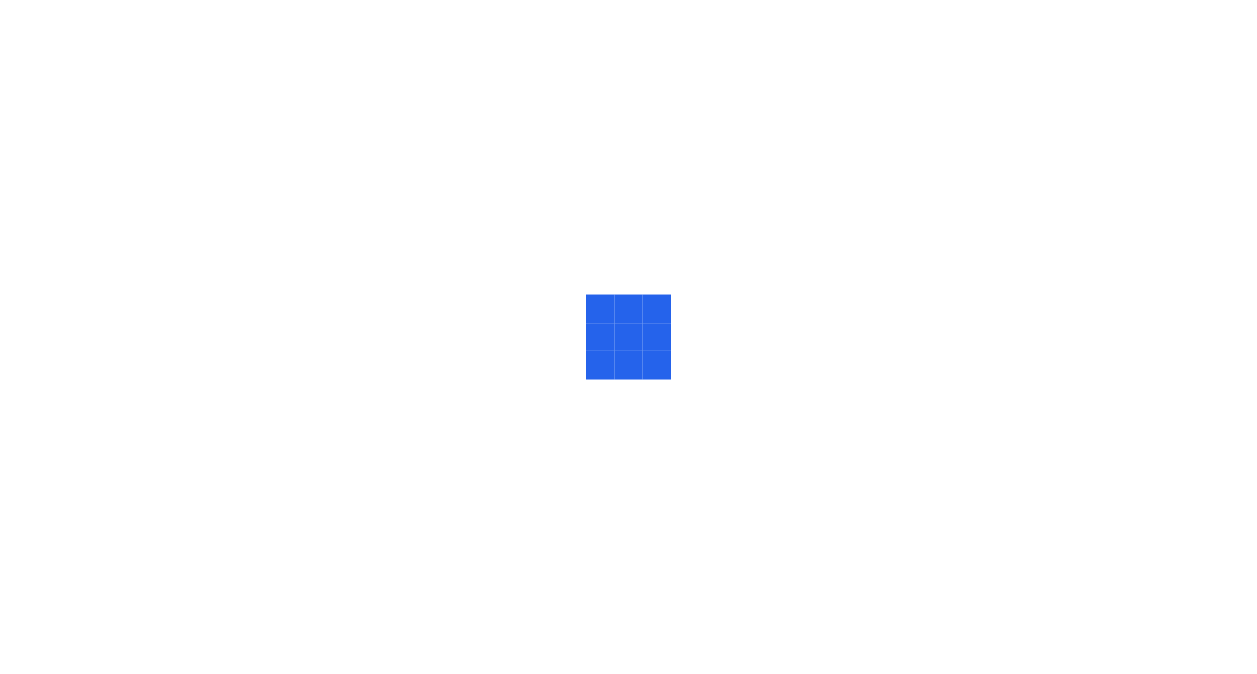 scroll, scrollTop: 0, scrollLeft: 0, axis: both 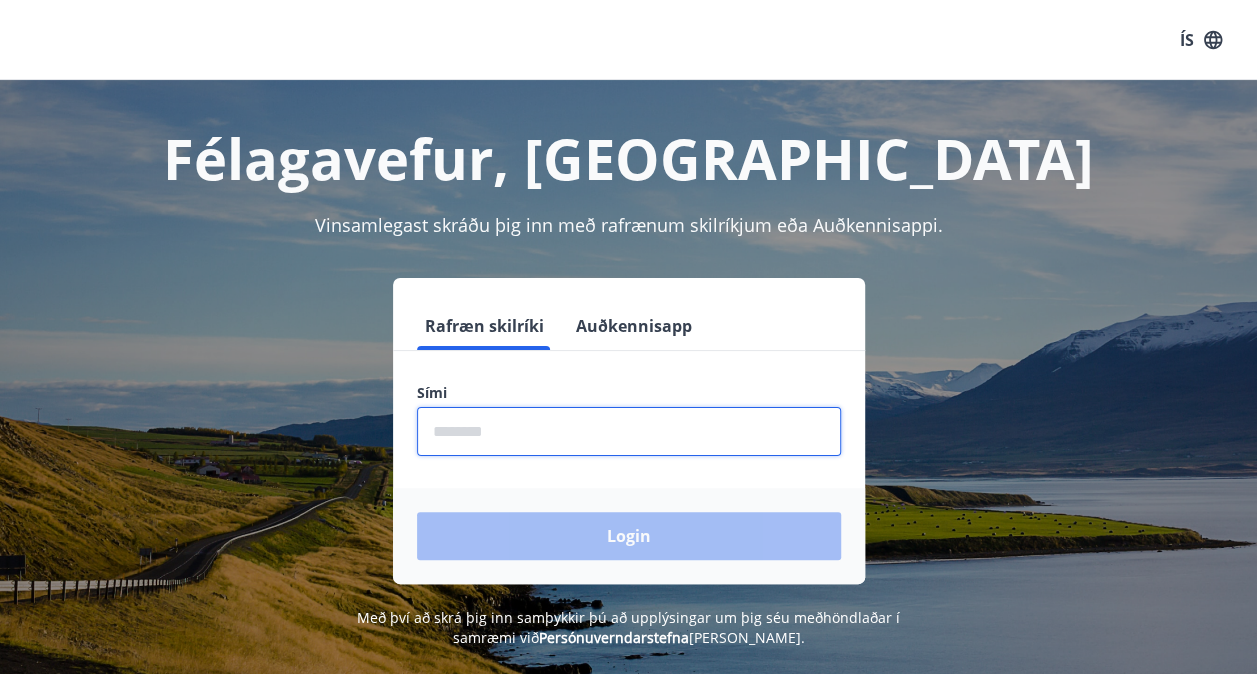 click at bounding box center [629, 431] 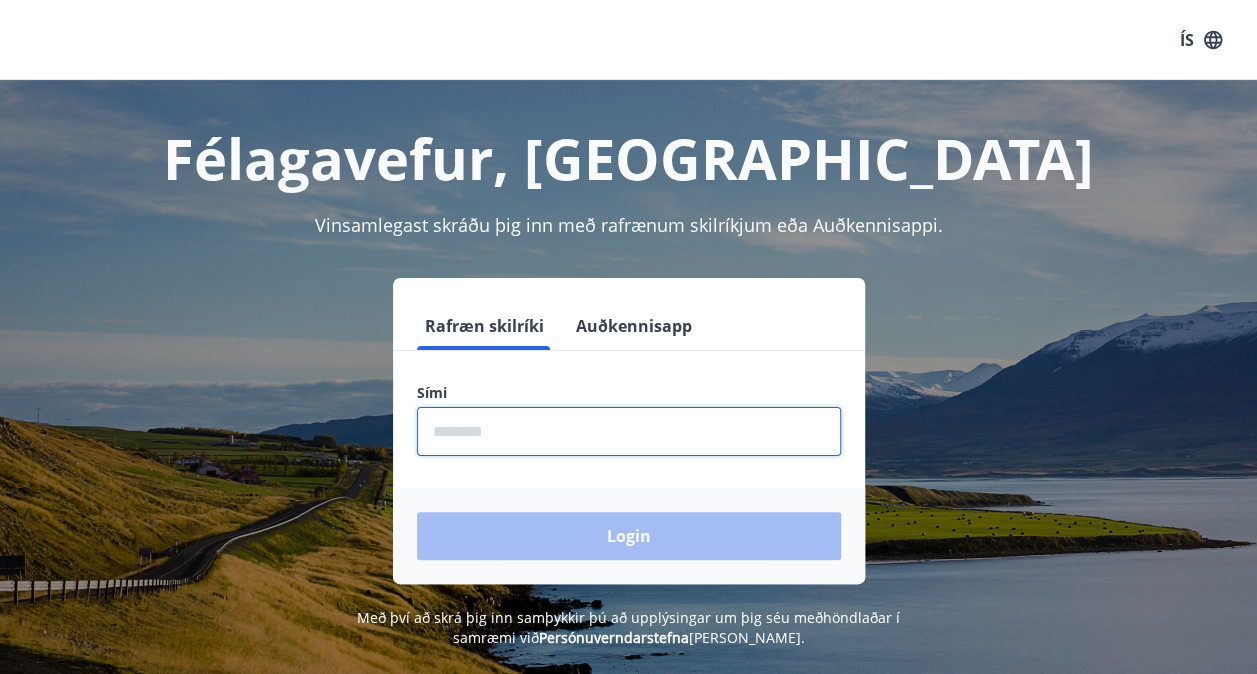 type on "********" 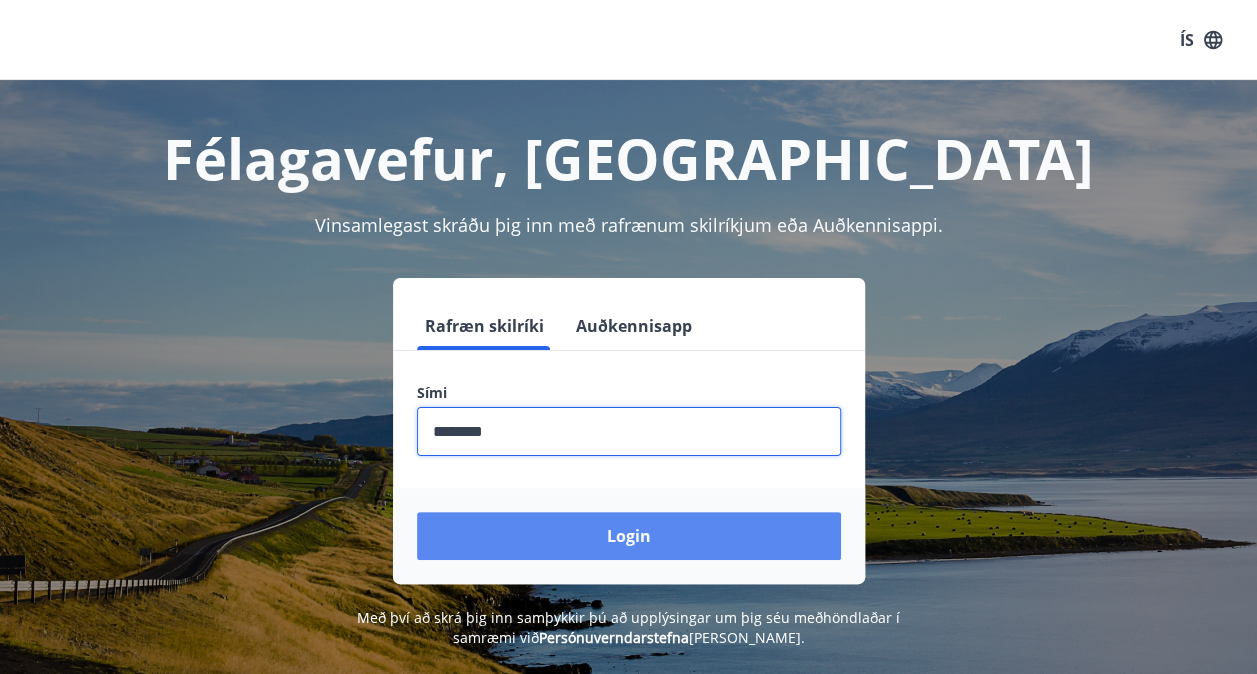 click on "Login" at bounding box center (629, 536) 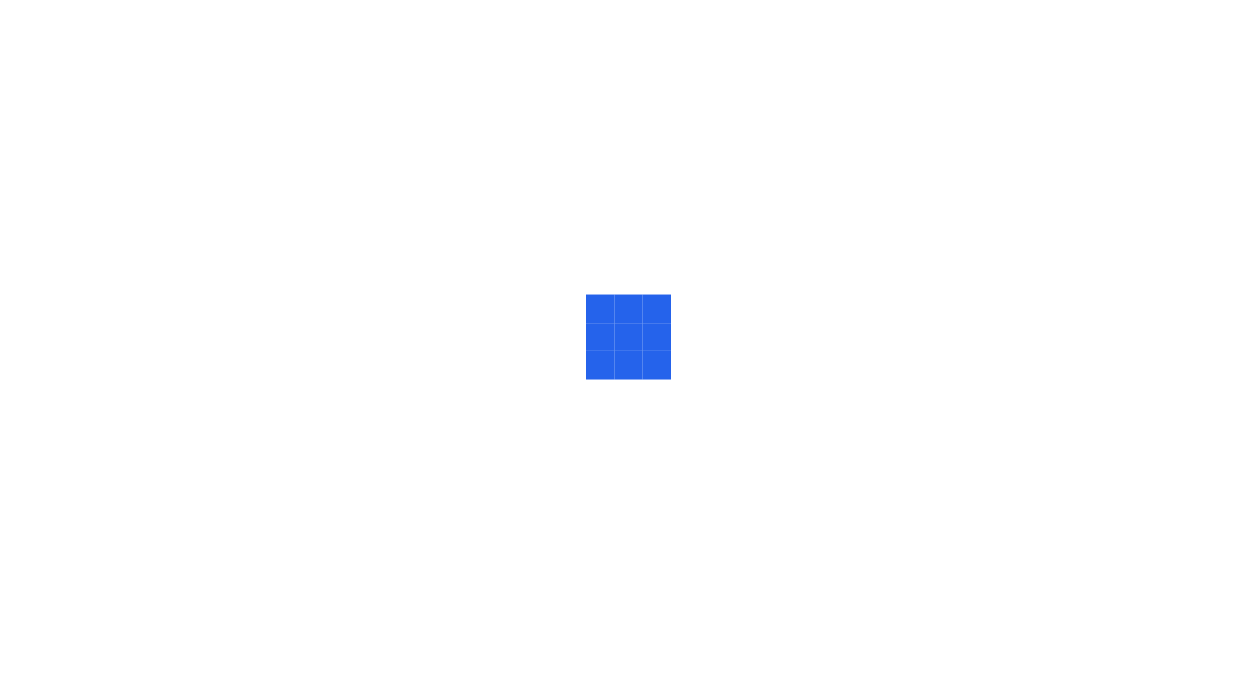 scroll, scrollTop: 0, scrollLeft: 0, axis: both 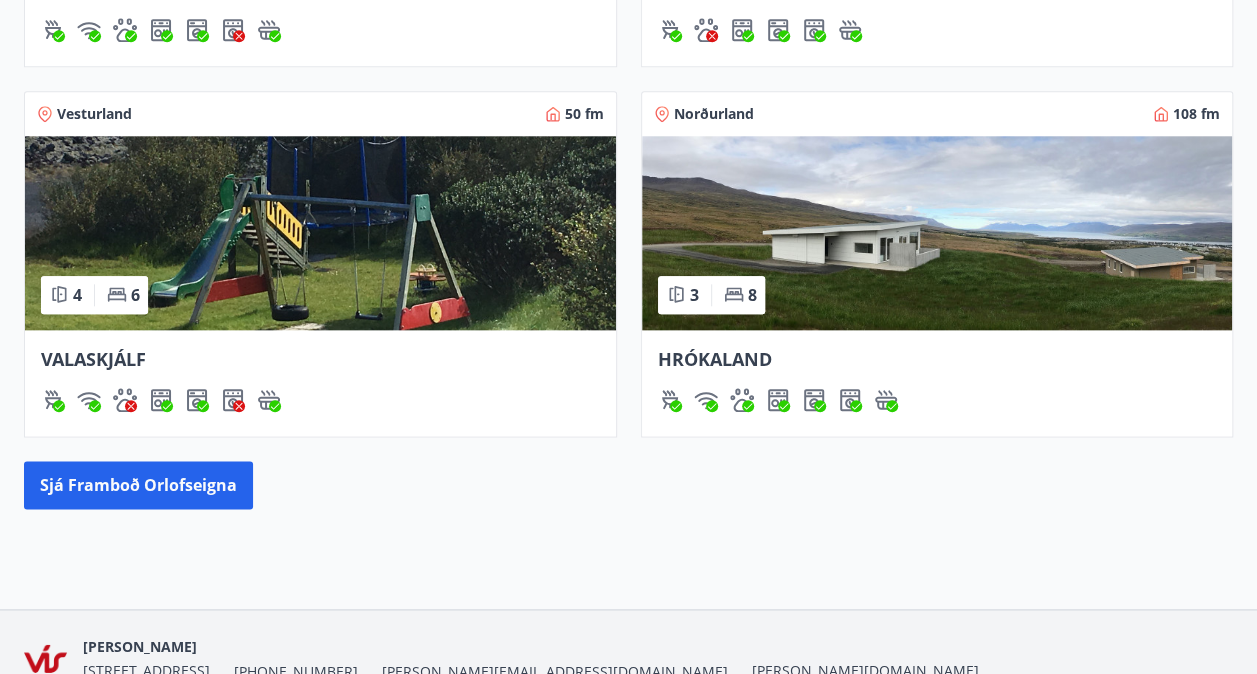 click at bounding box center [937, 233] 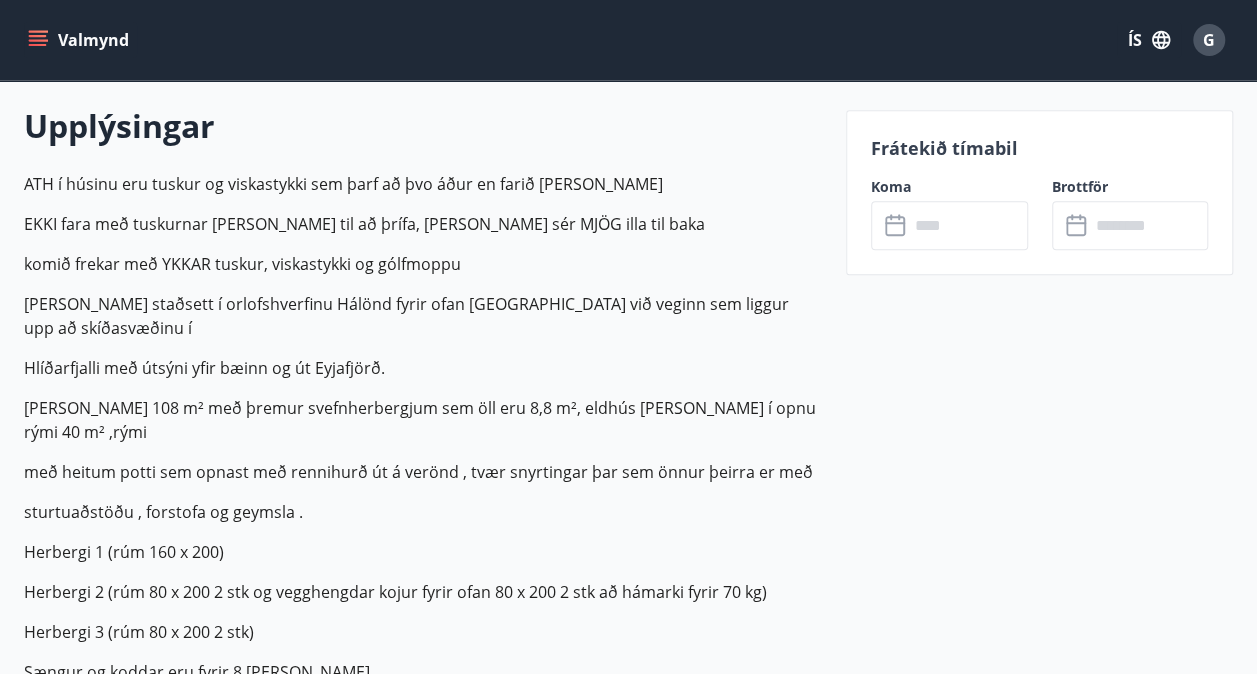 scroll, scrollTop: 600, scrollLeft: 0, axis: vertical 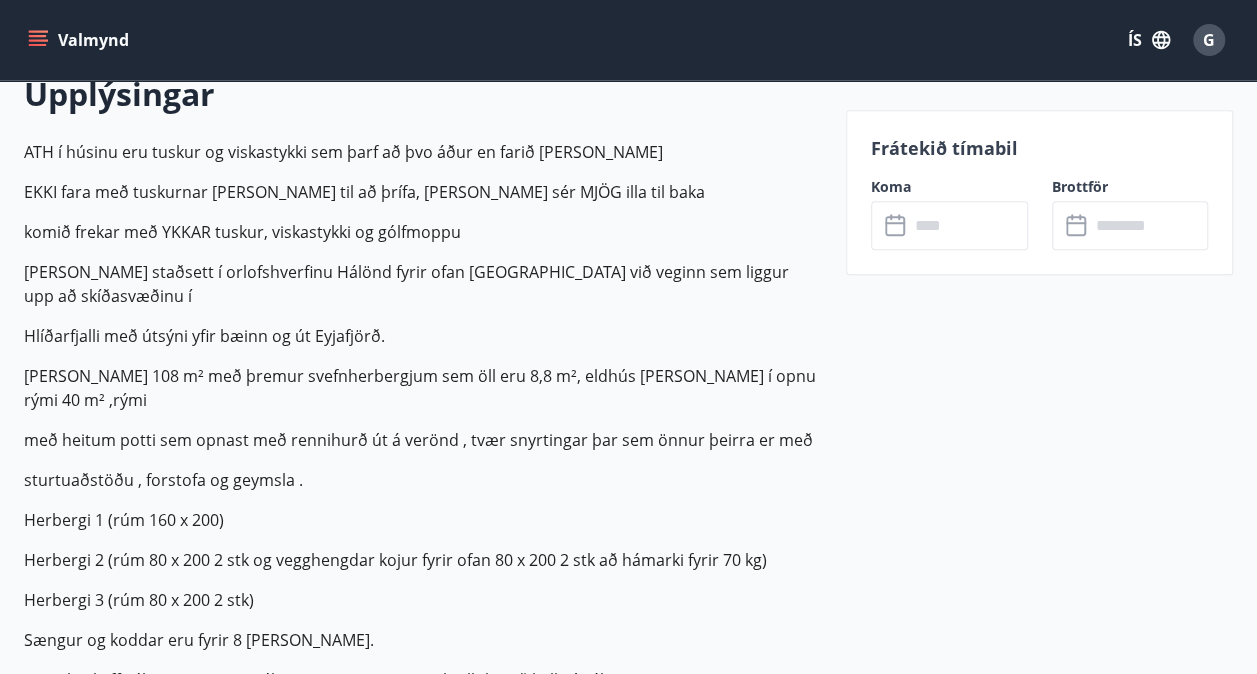 click on "​ ​" at bounding box center (949, 225) 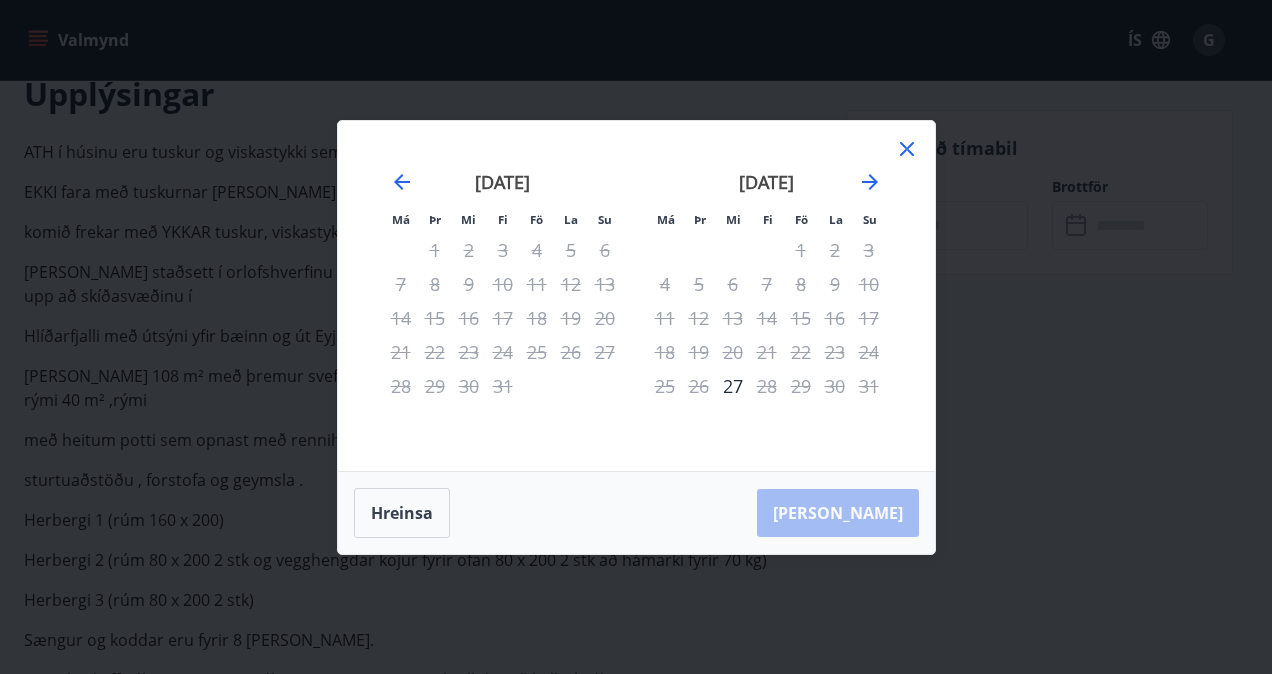 click on "18" at bounding box center (537, 318) 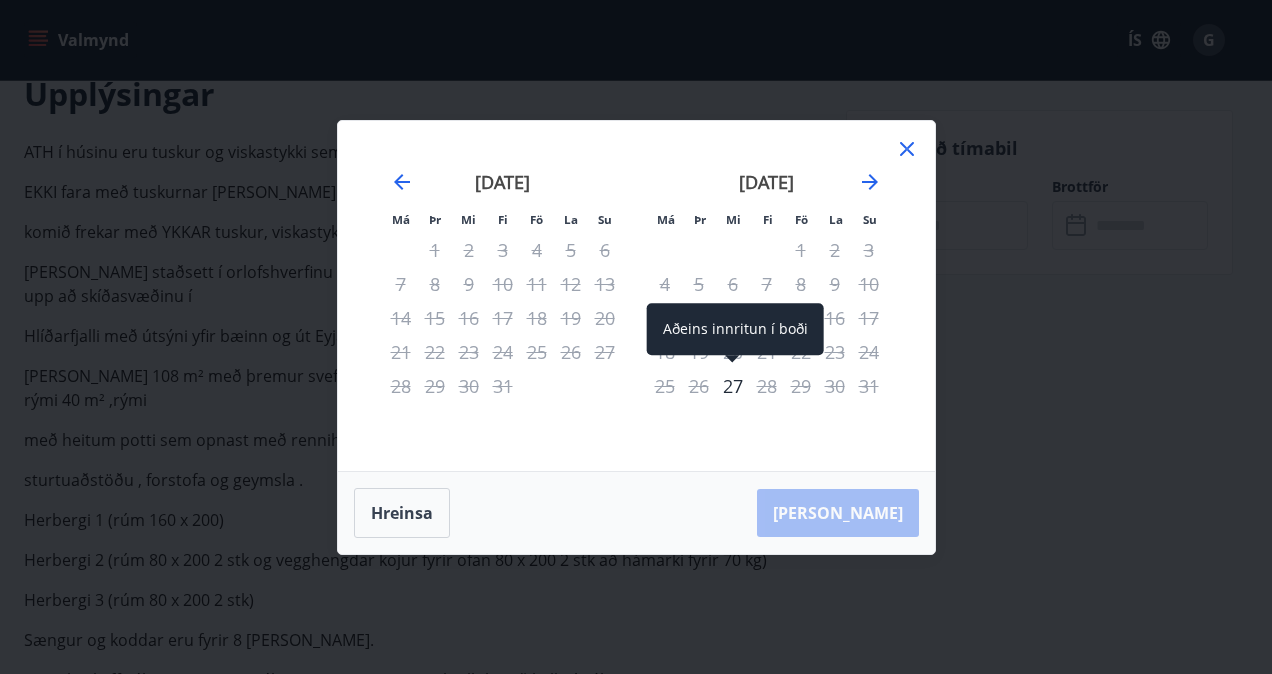 click on "27" at bounding box center (733, 386) 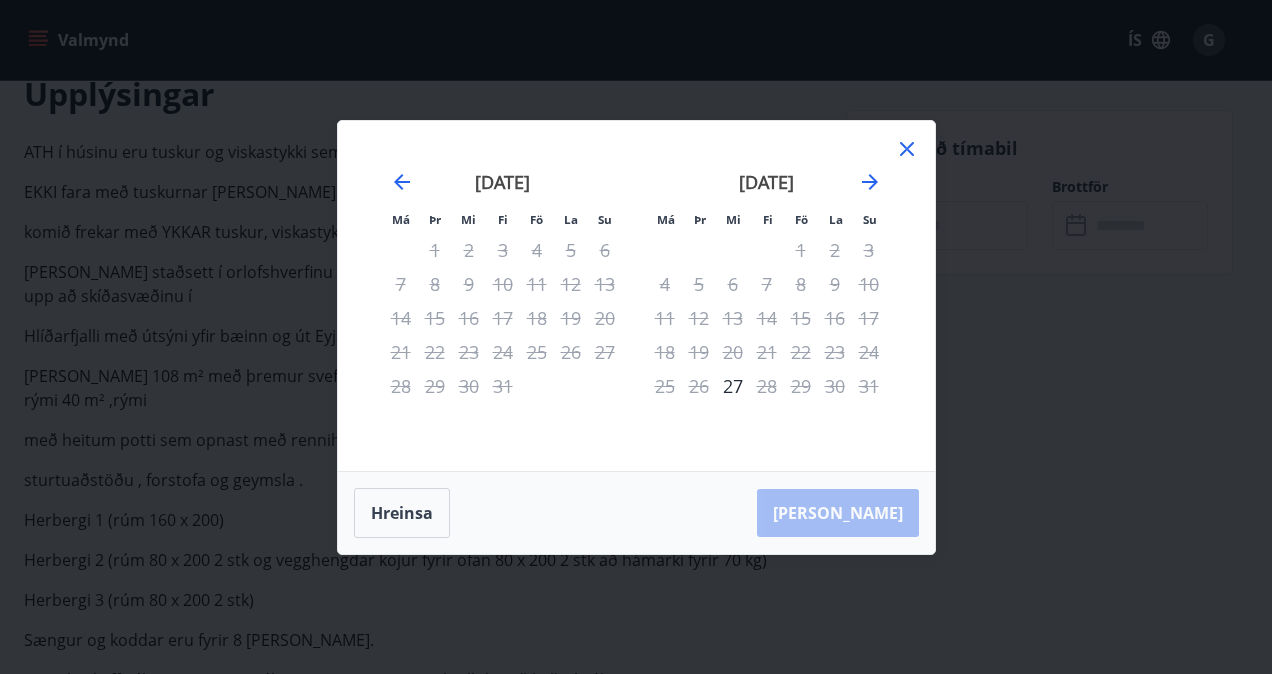 click on "[DATE]" at bounding box center [503, 189] 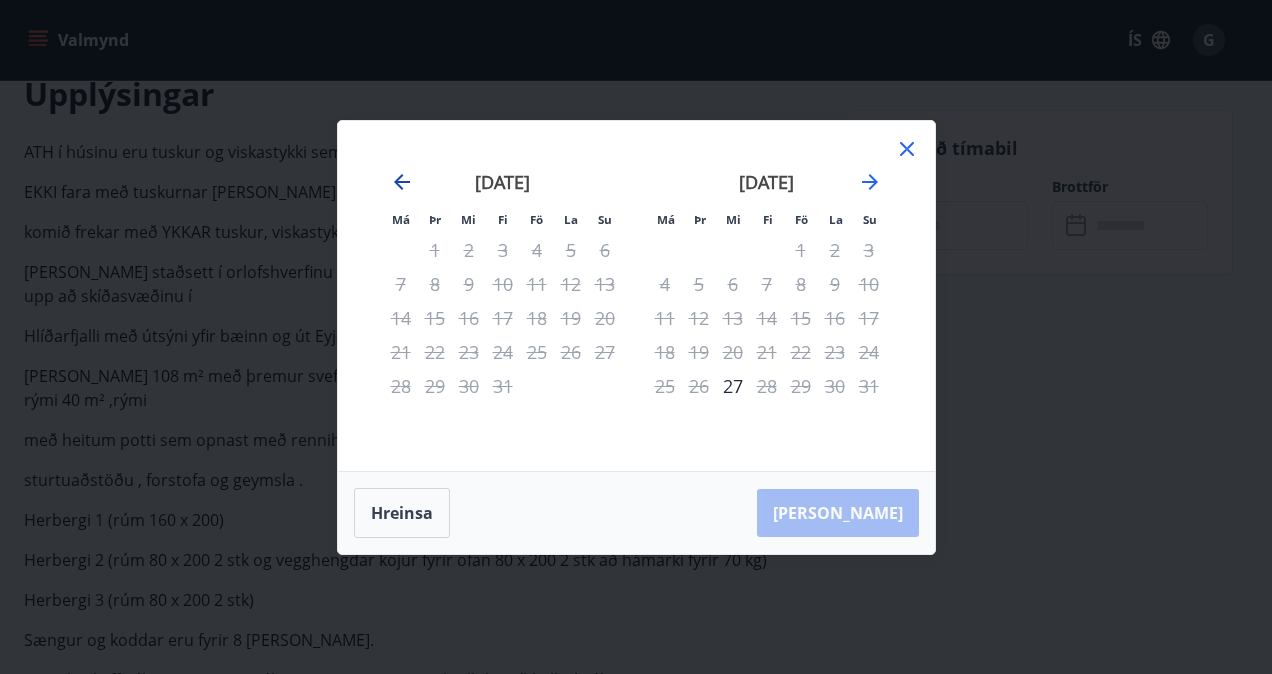 click 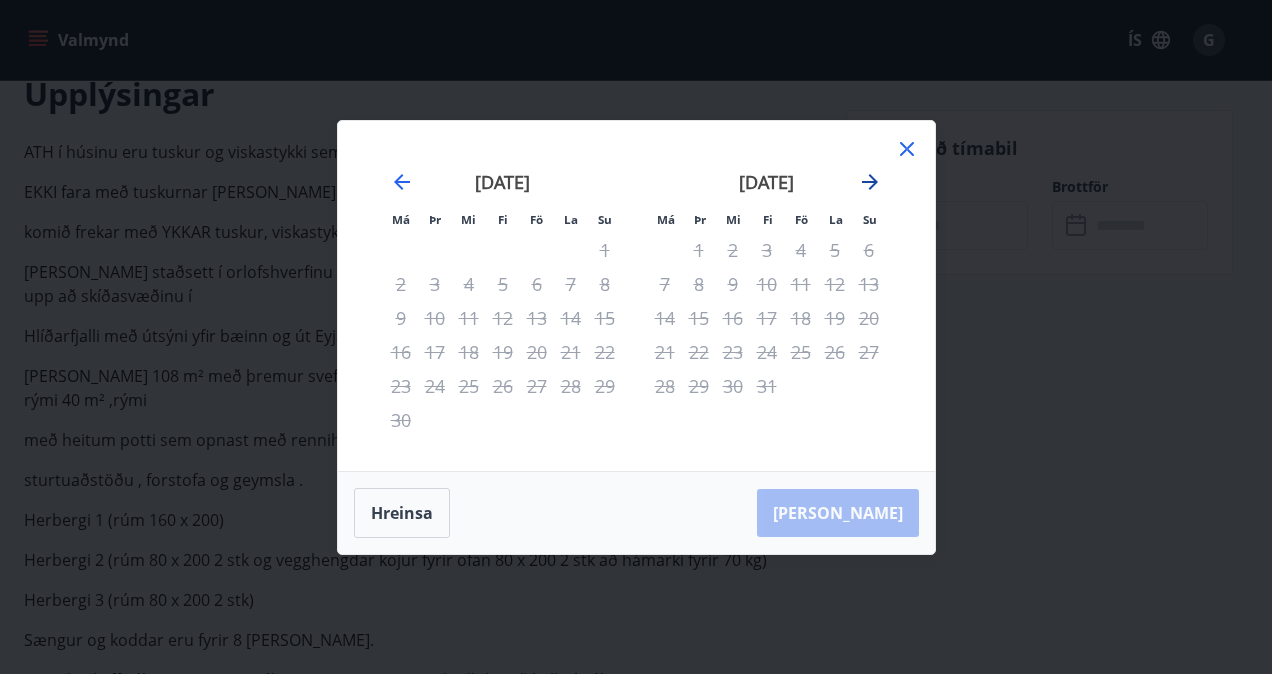 click 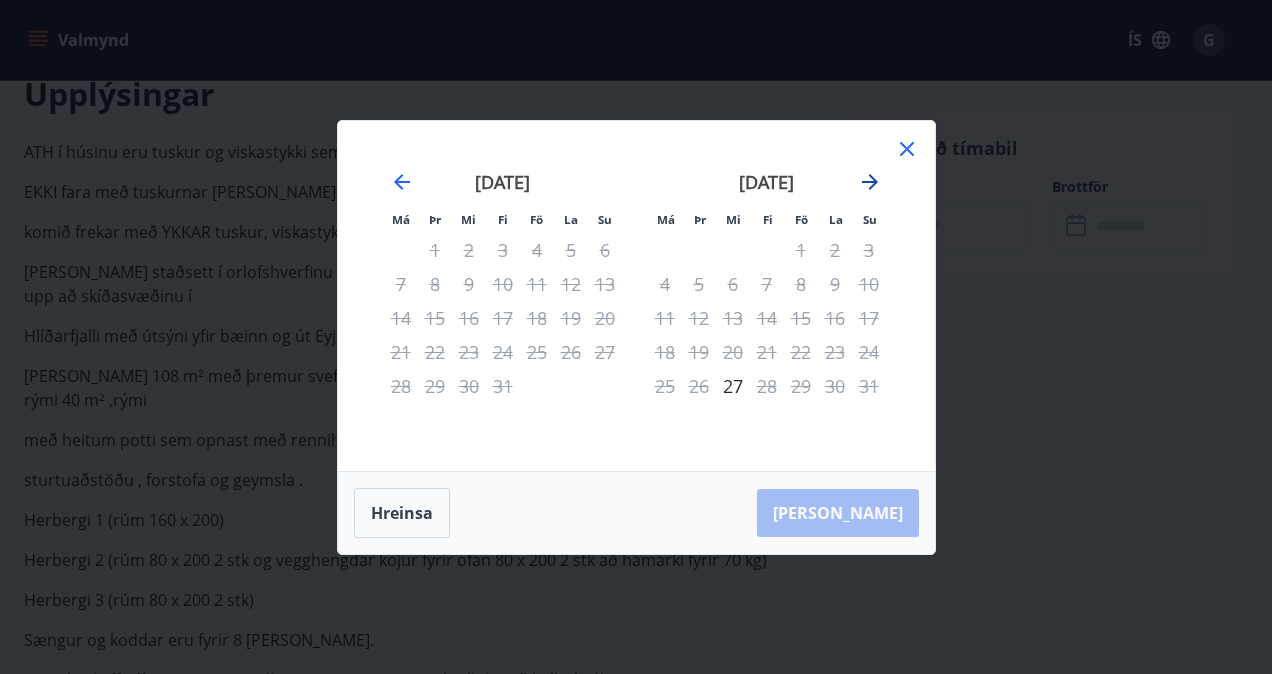 click 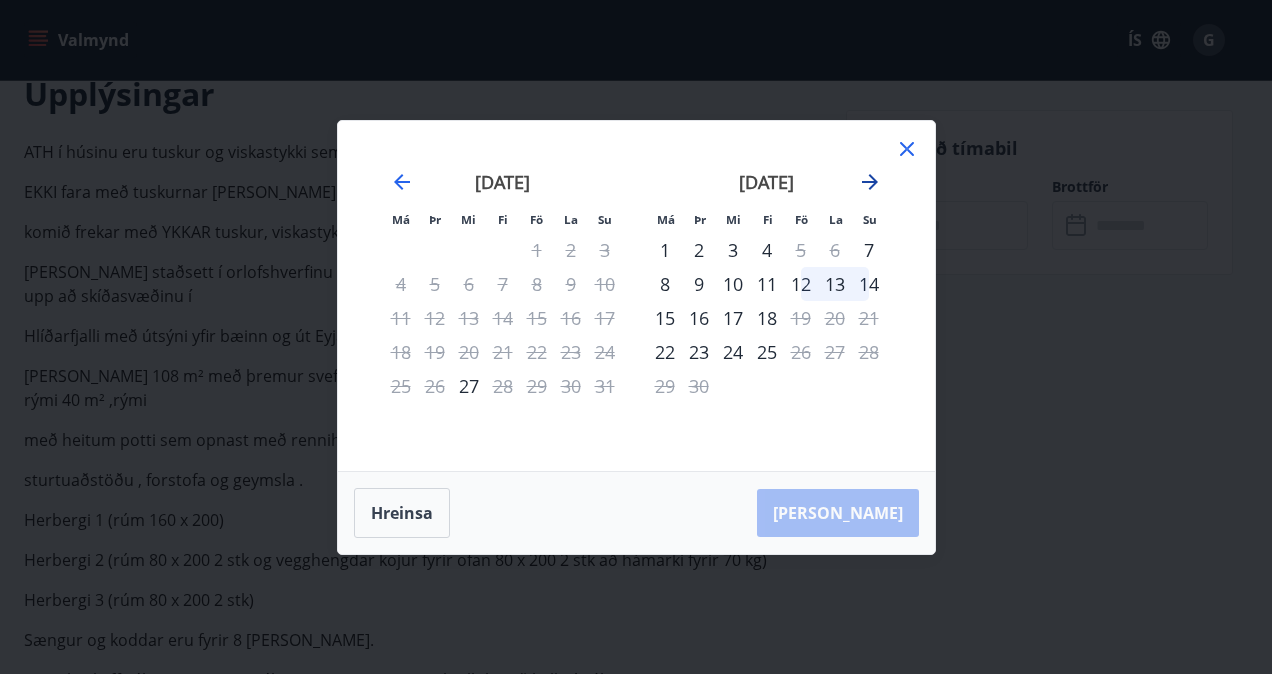 click 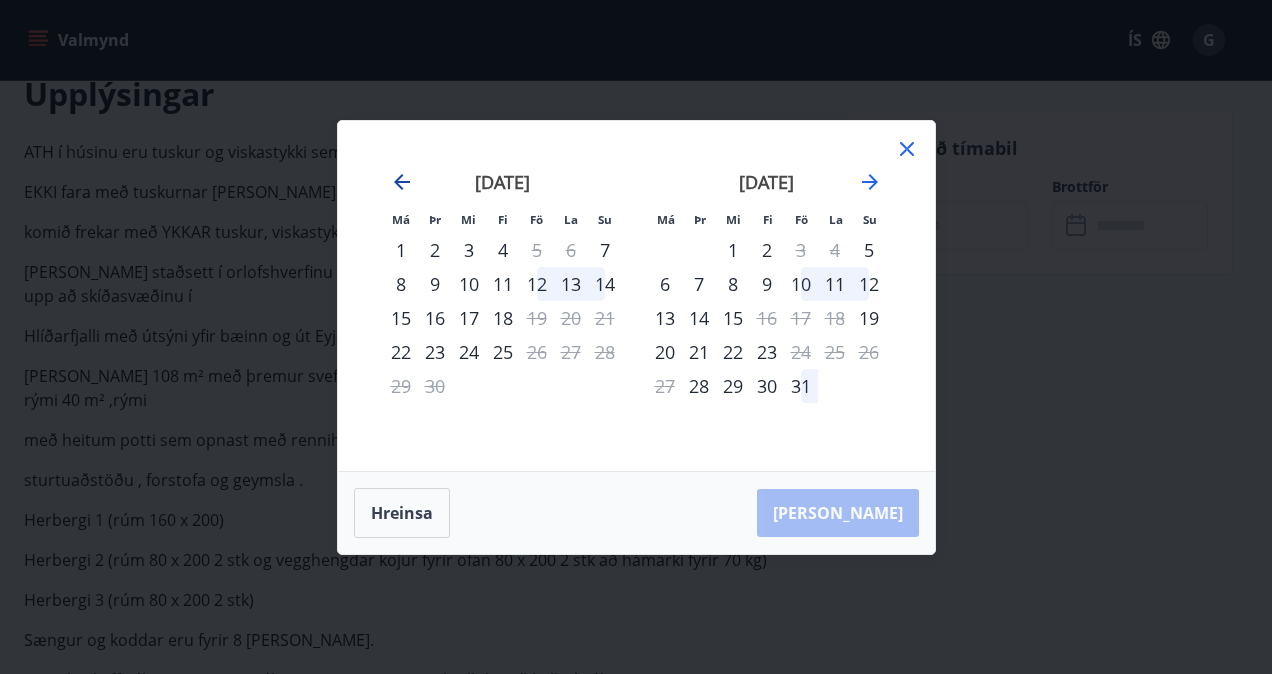 click 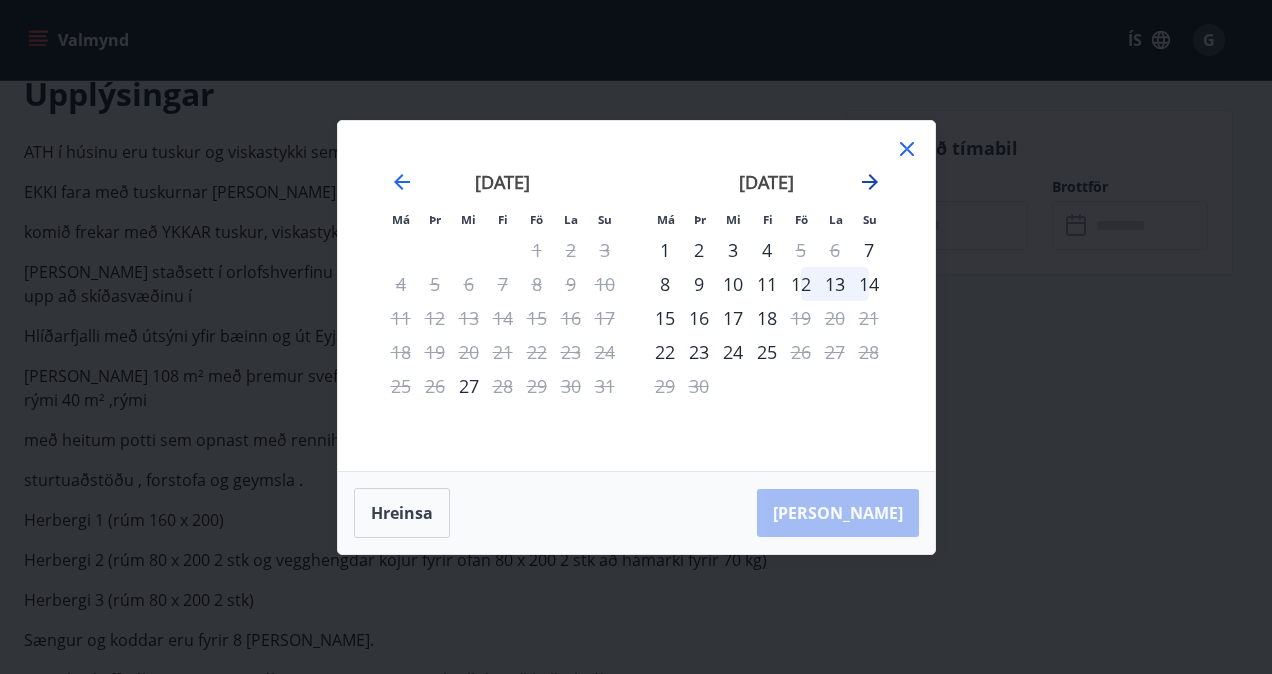 click 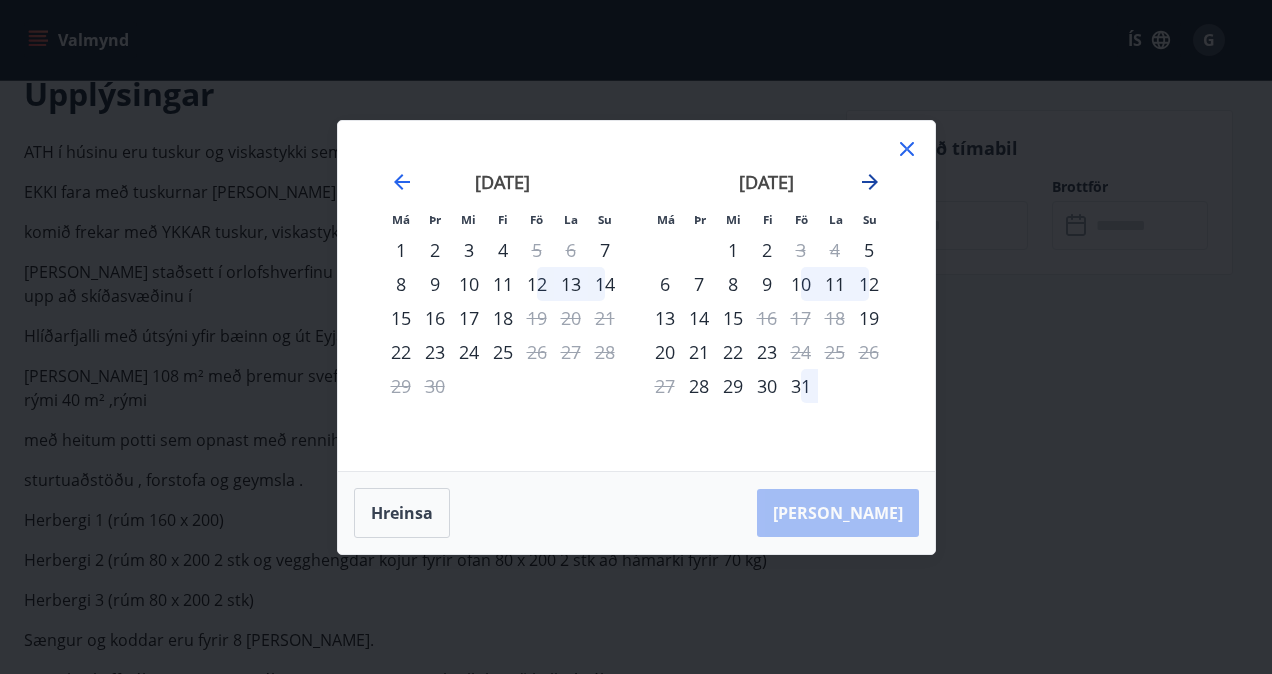 click 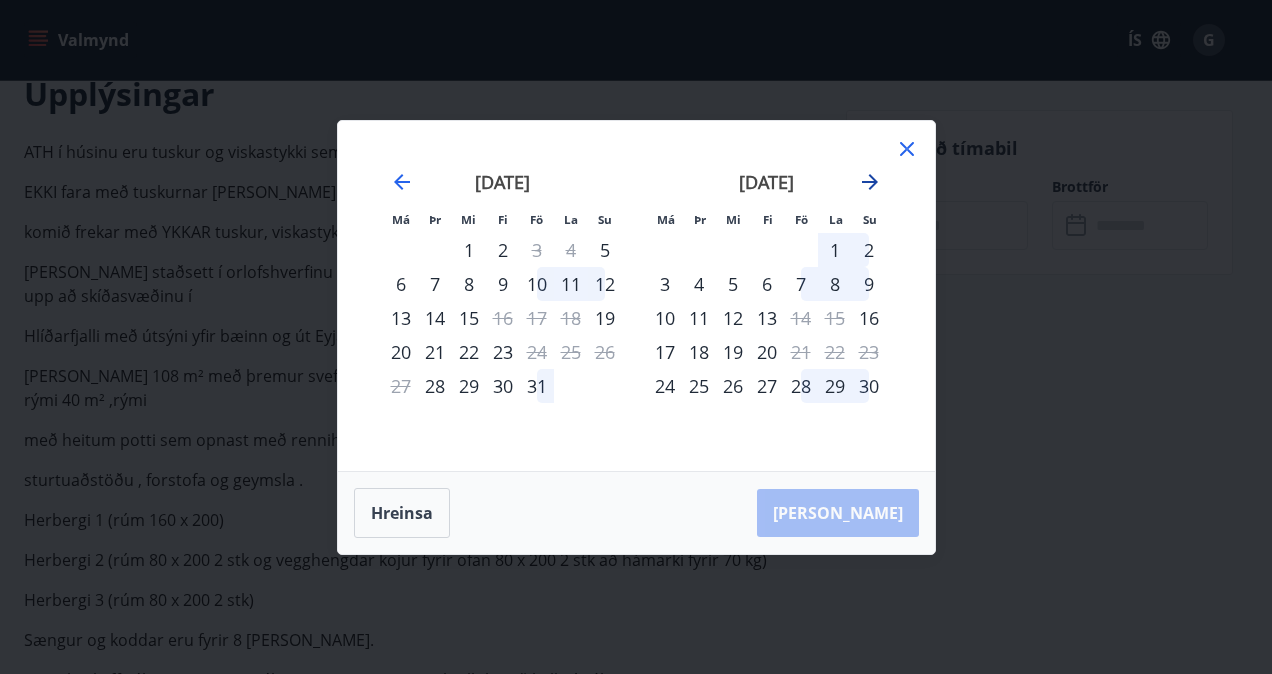 click 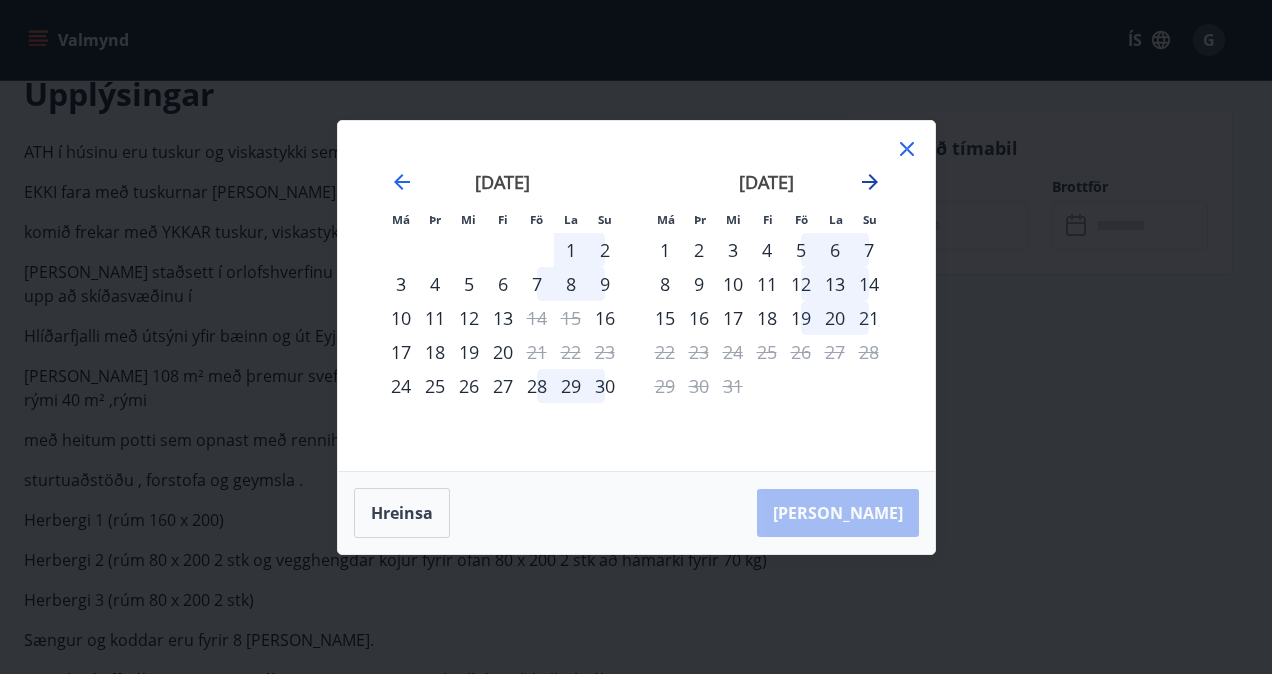 click 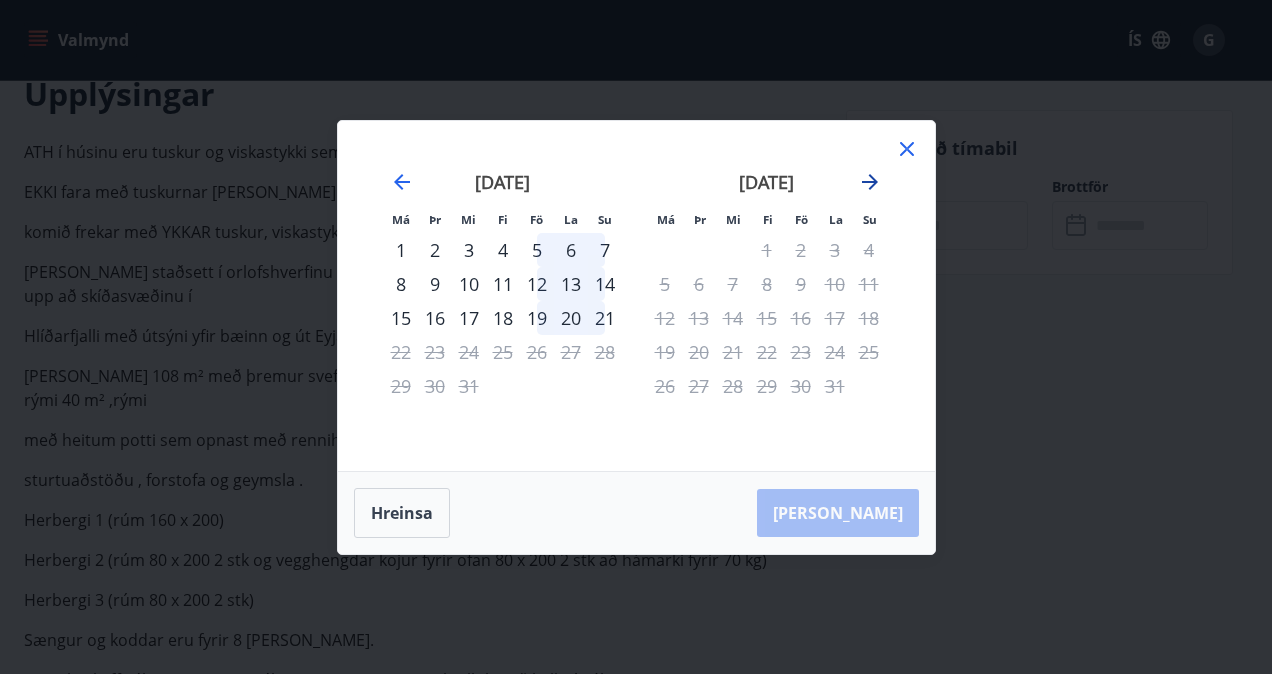click 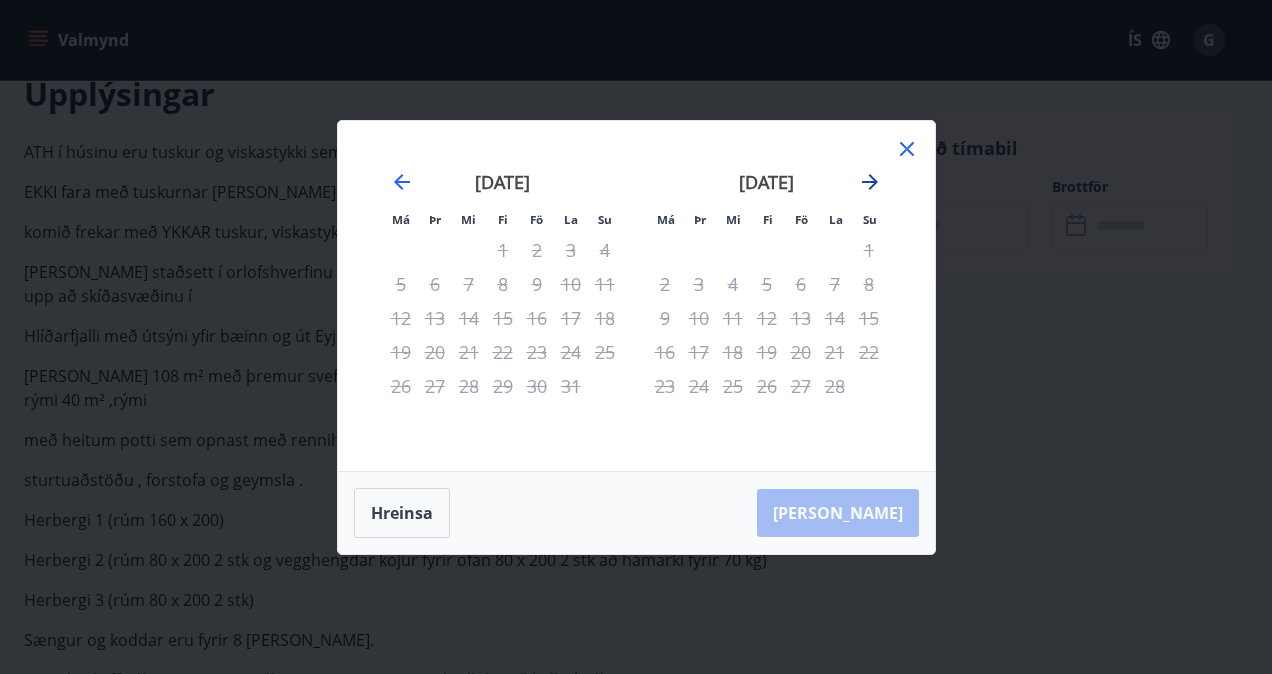 click 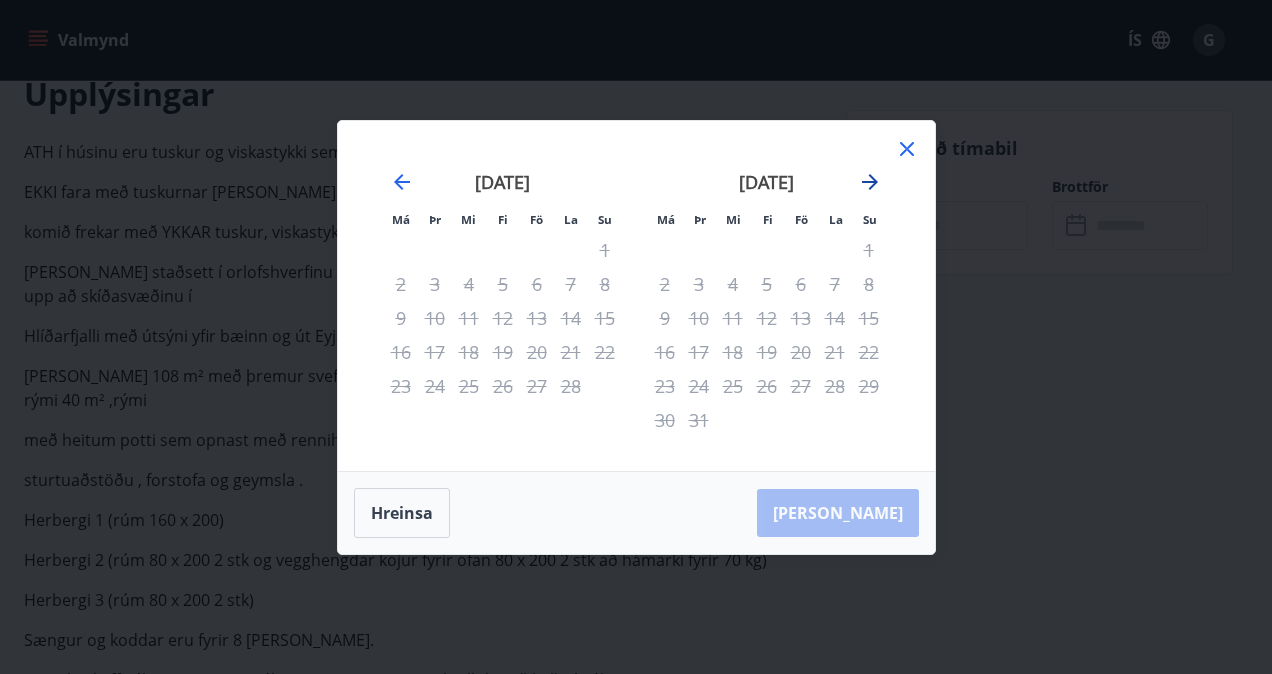 click 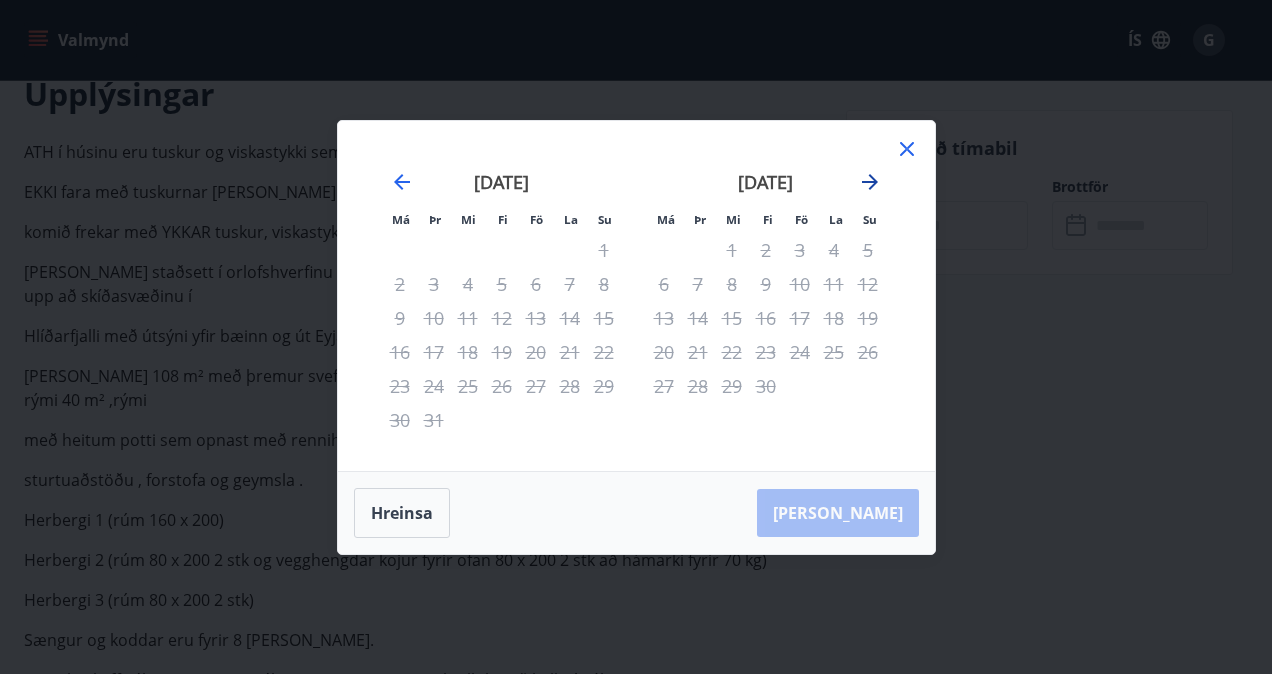 click 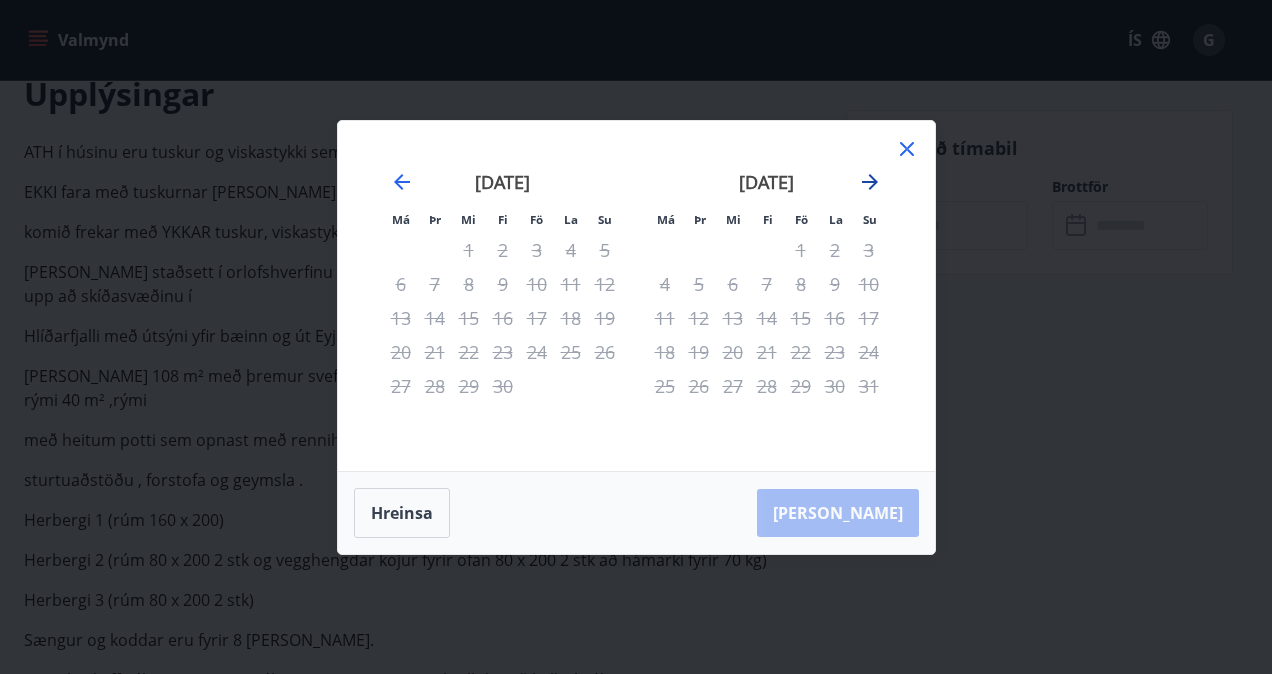 click 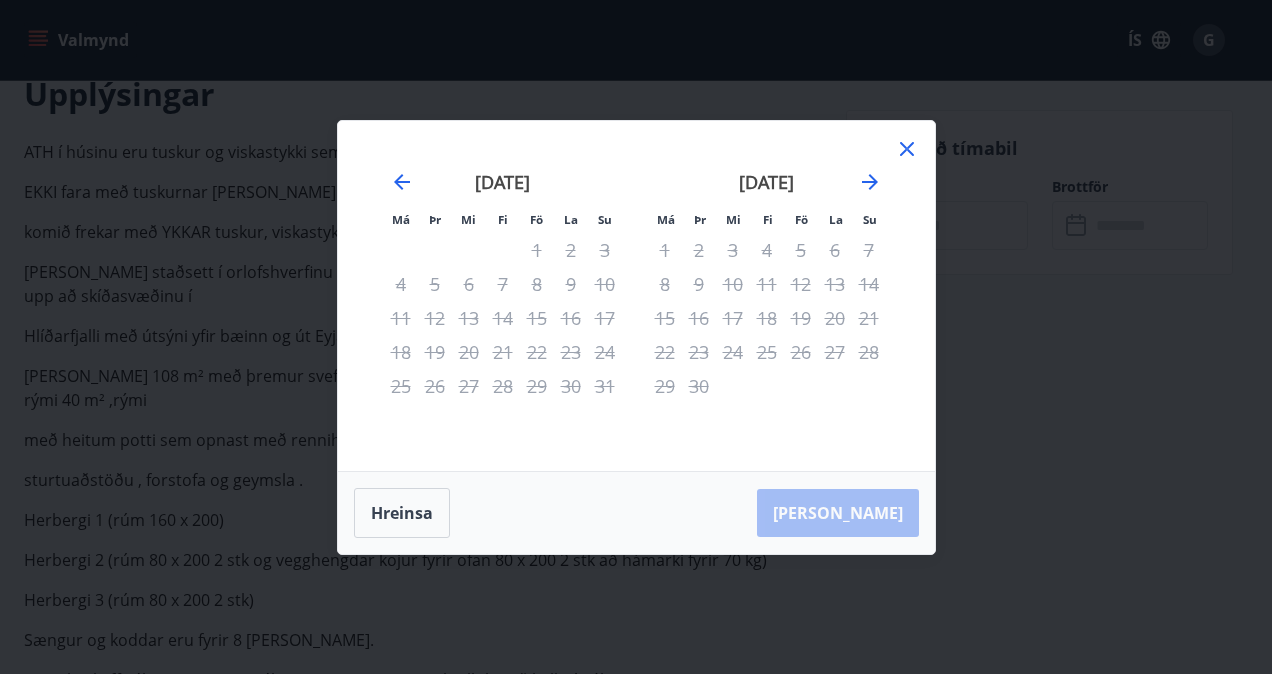 click 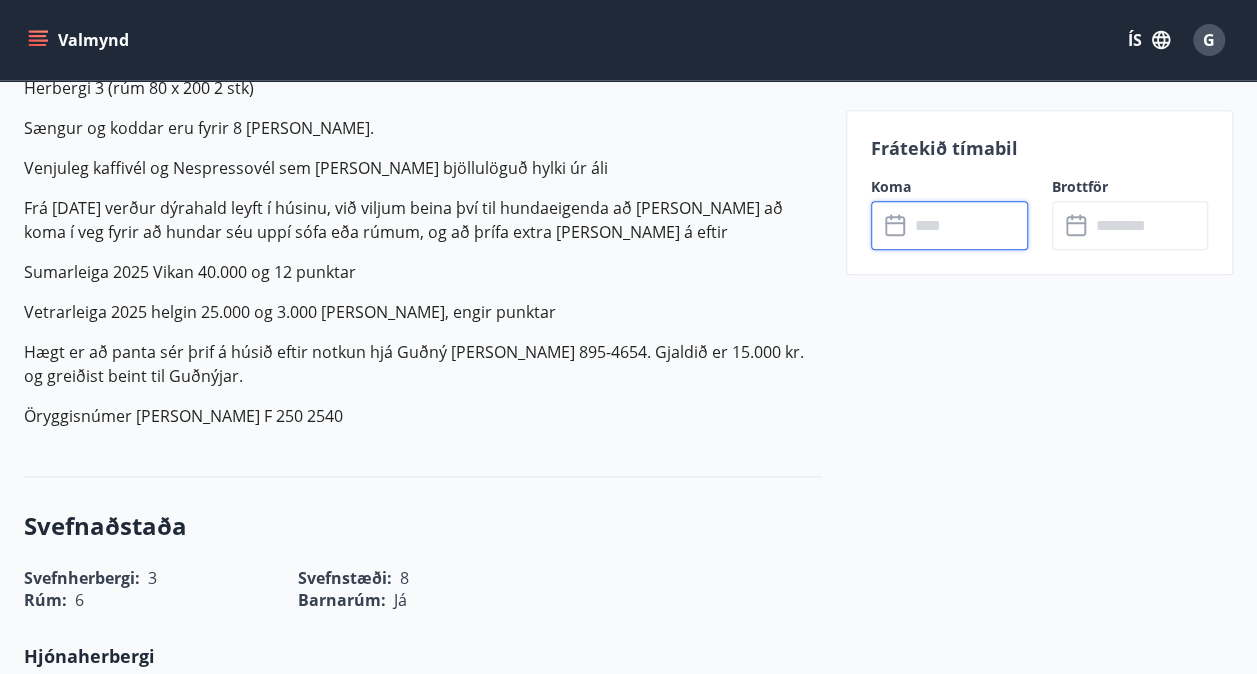 scroll, scrollTop: 900, scrollLeft: 0, axis: vertical 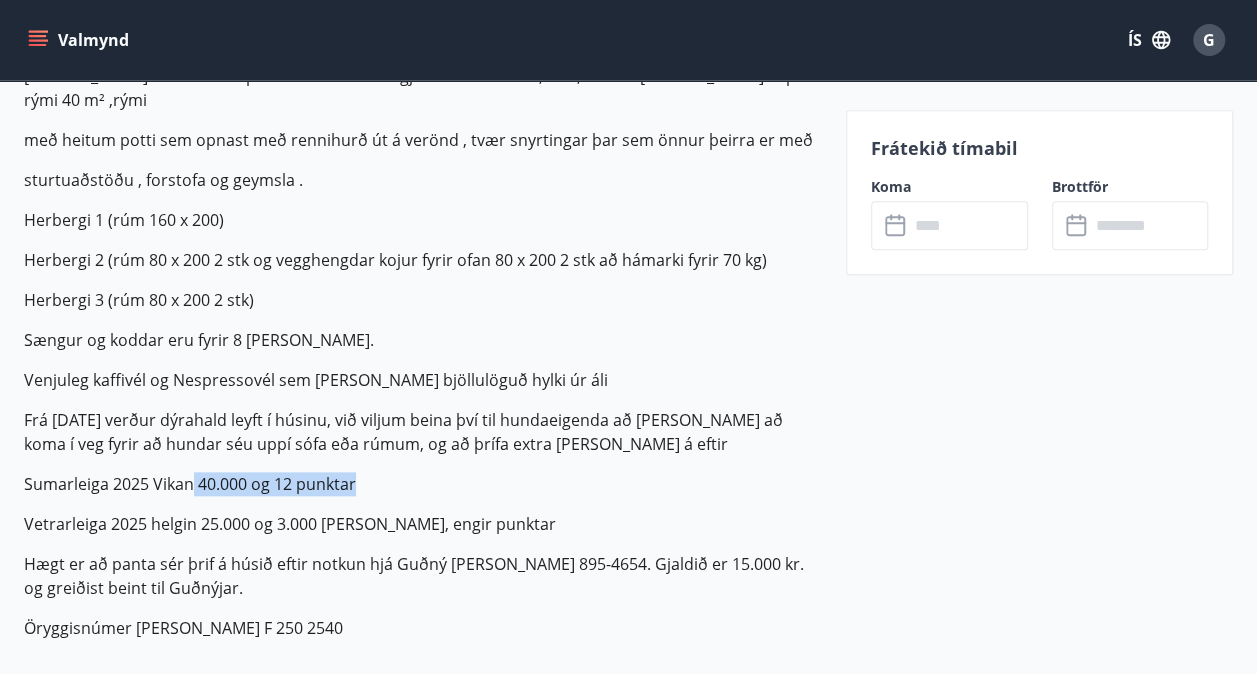 drag, startPoint x: 194, startPoint y: 435, endPoint x: 400, endPoint y: 427, distance: 206.15529 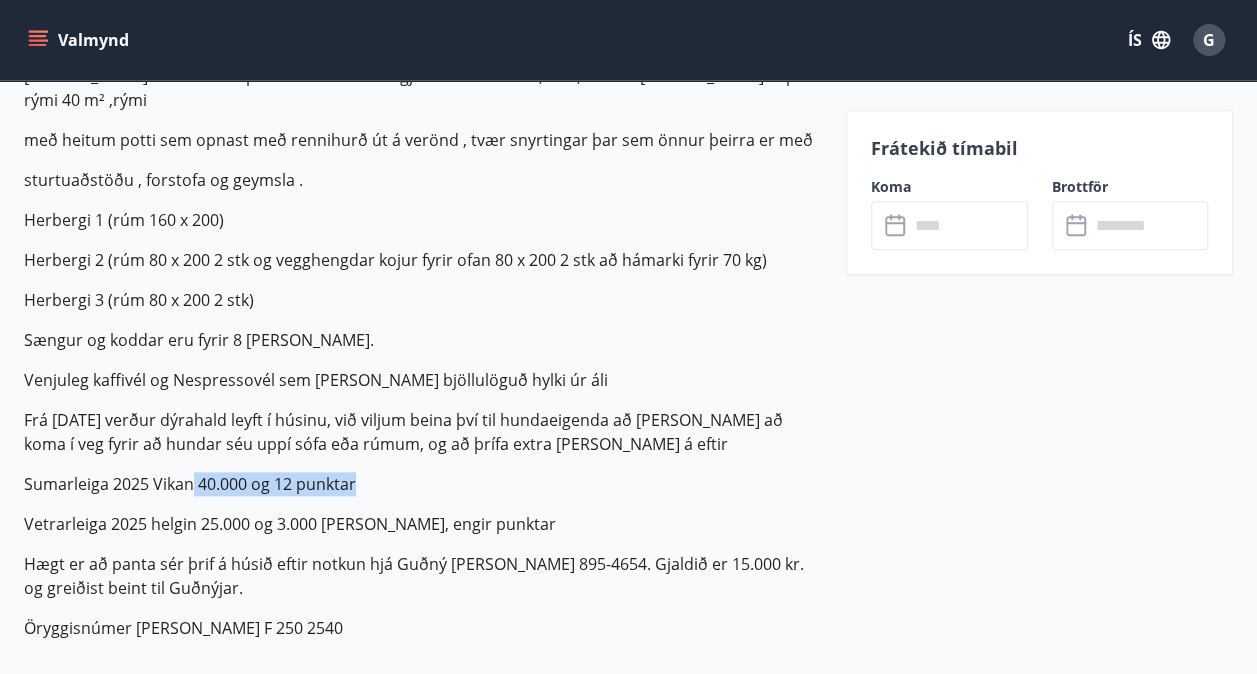 click on "Sumarleiga 2025  Vikan 40.000 og 12 punktar" at bounding box center (423, 484) 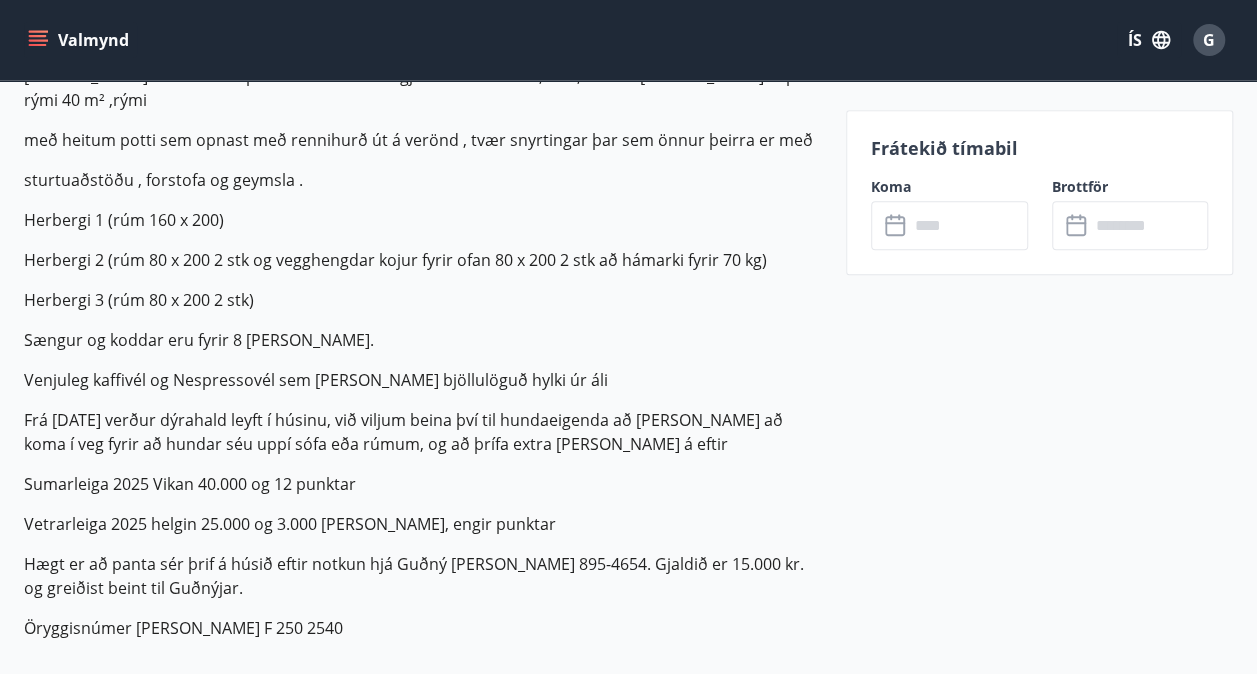 click on "Vetrarleiga 2025  helgin 25.000 og 3.000 [PERSON_NAME], engir punktar" at bounding box center [423, 524] 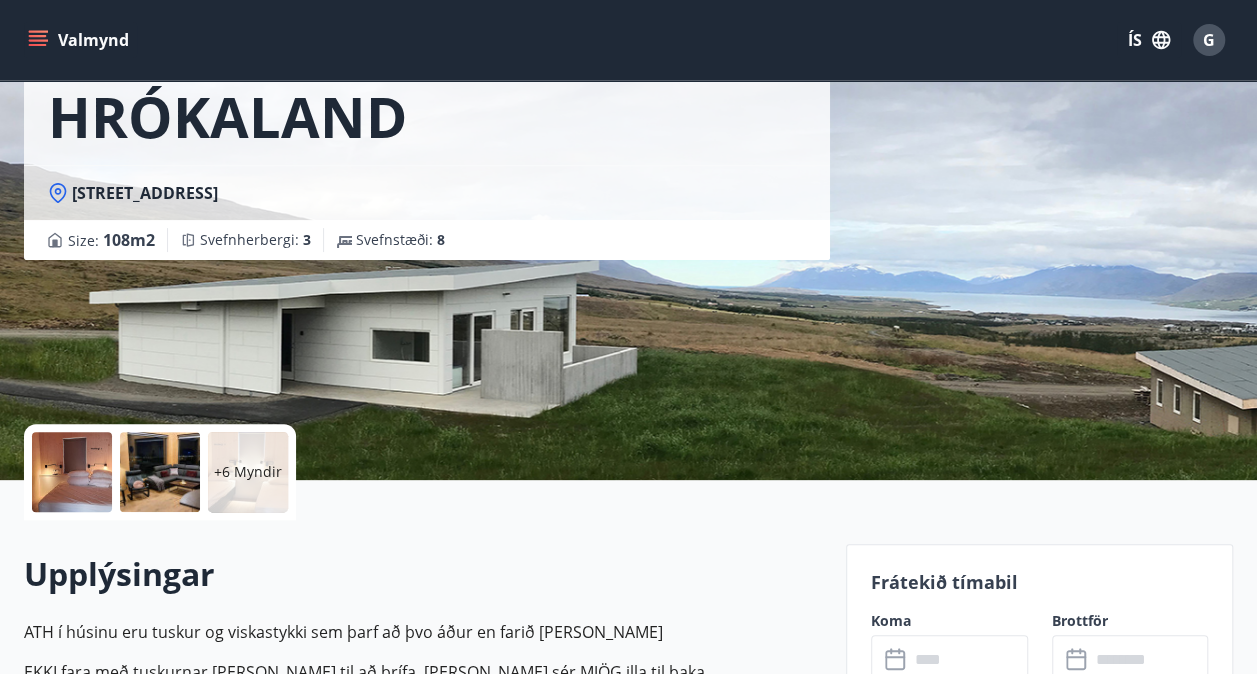 scroll, scrollTop: 0, scrollLeft: 0, axis: both 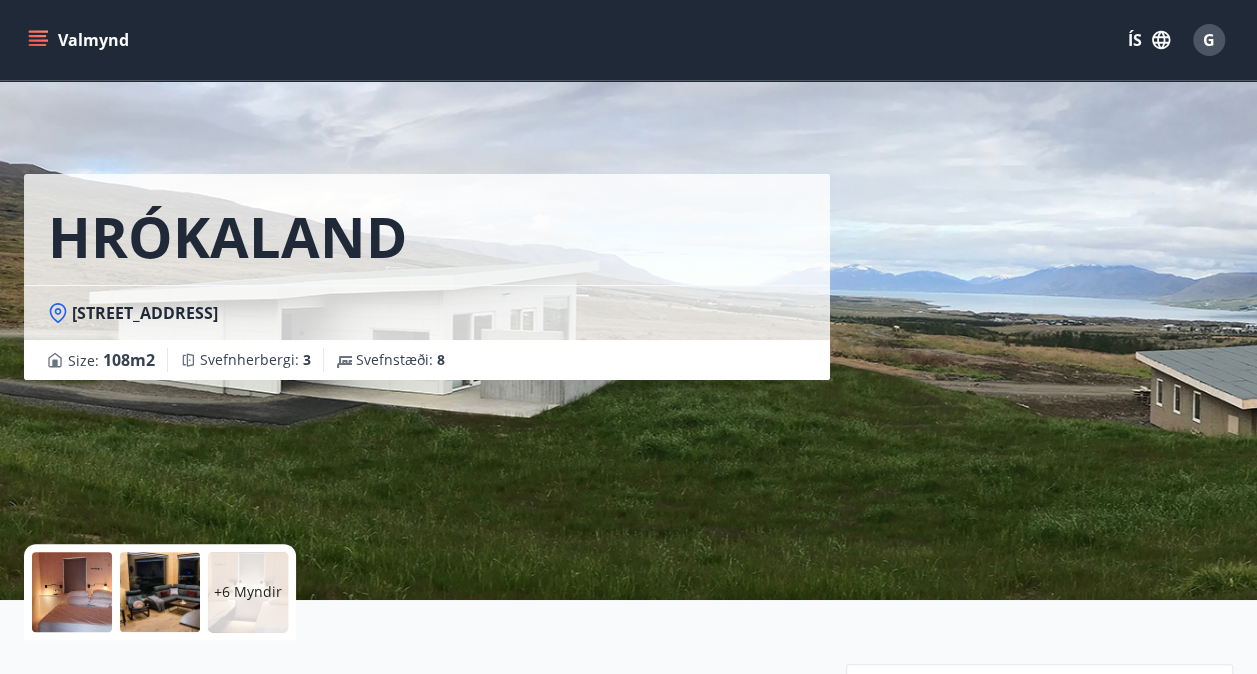 click on "Valmynd" at bounding box center [80, 40] 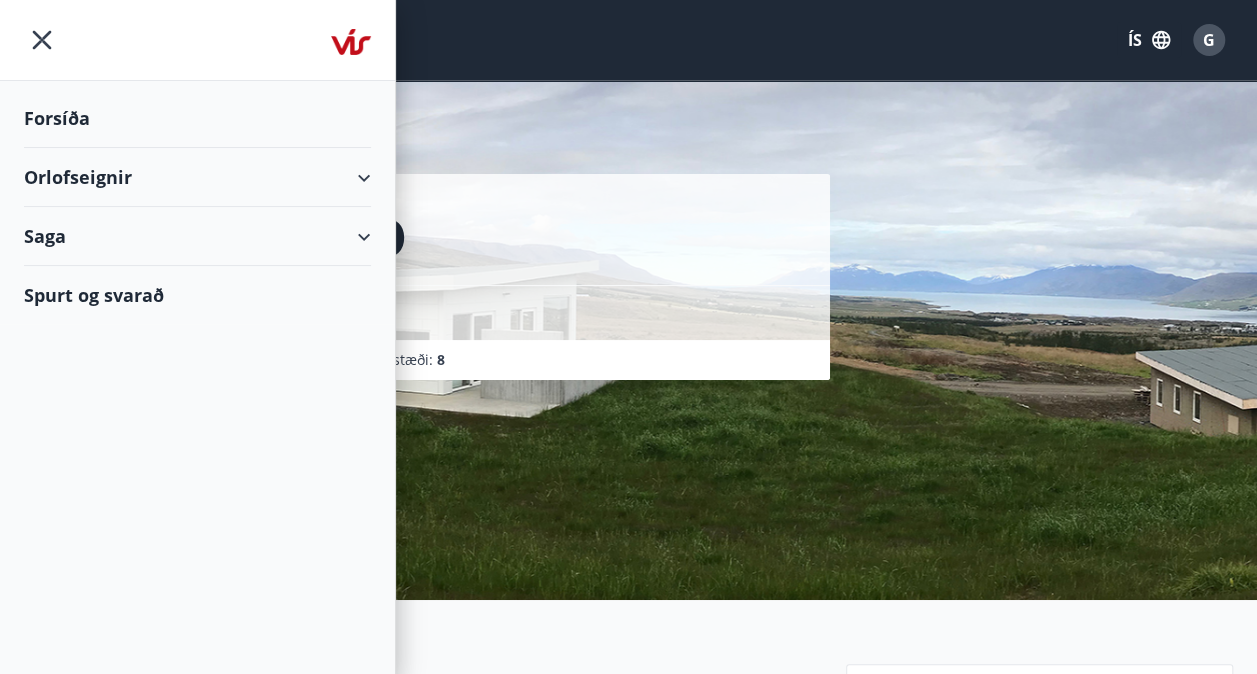 click on "Orlofseignir" at bounding box center (197, 177) 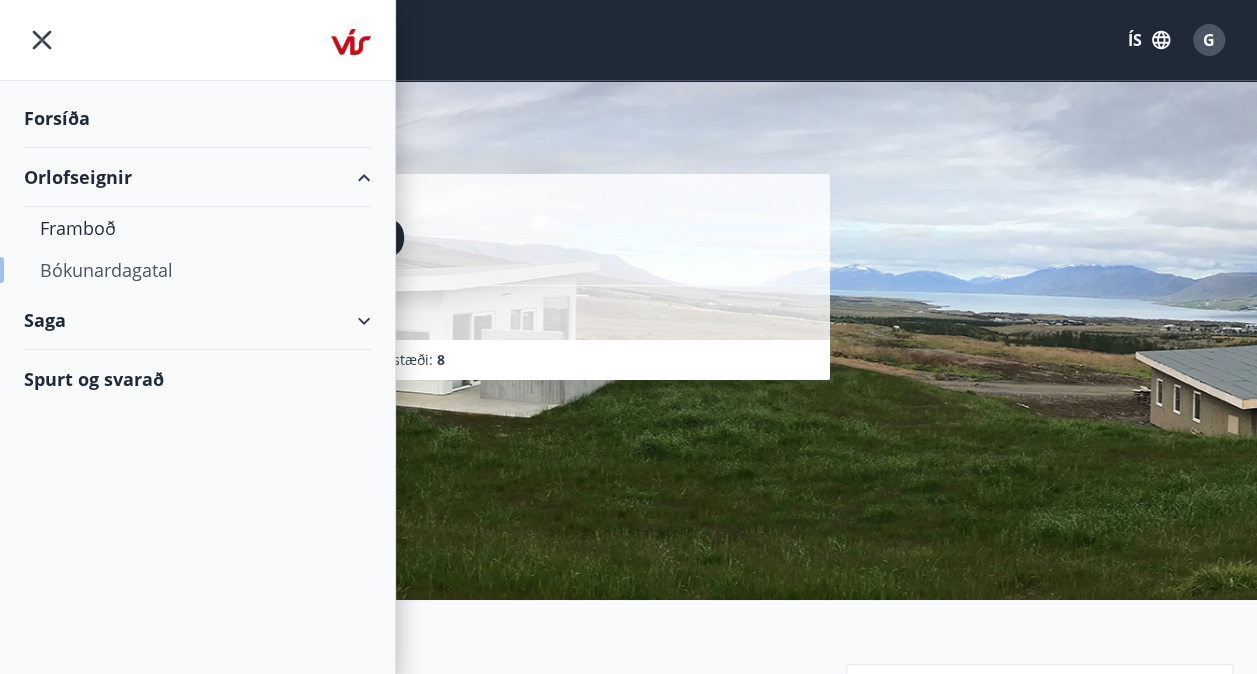 click on "Bókunardagatal" at bounding box center (197, 270) 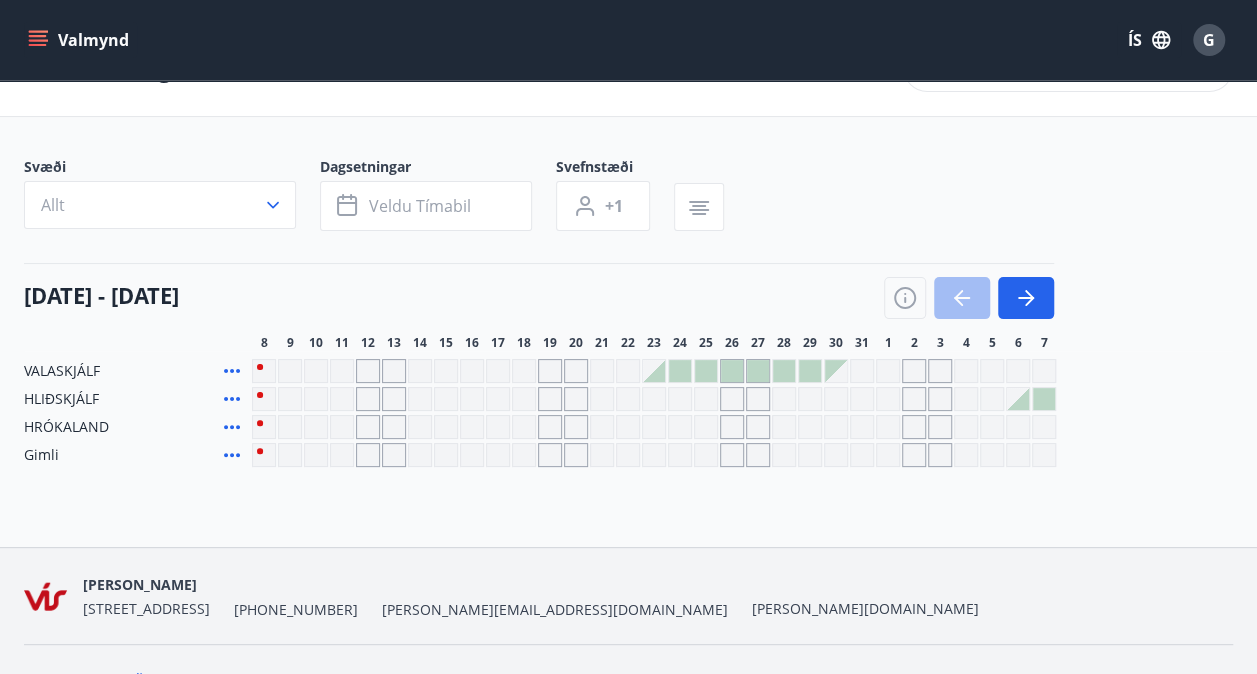 scroll, scrollTop: 99, scrollLeft: 0, axis: vertical 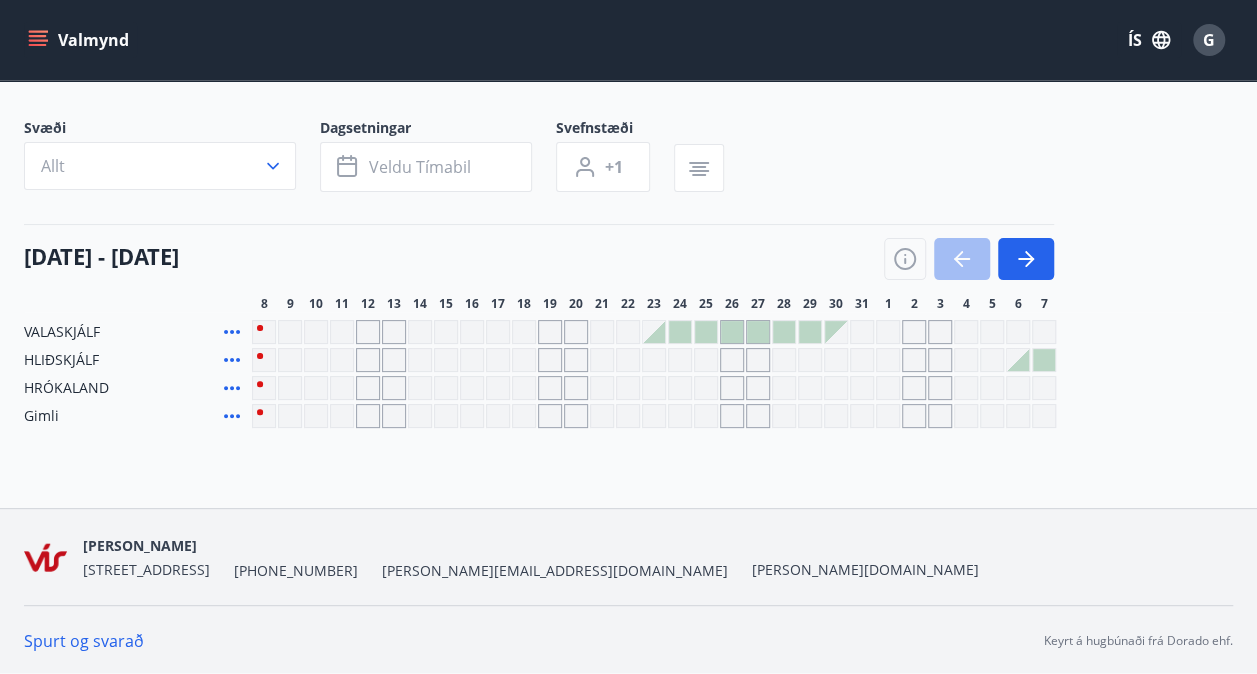 click at bounding box center (524, 332) 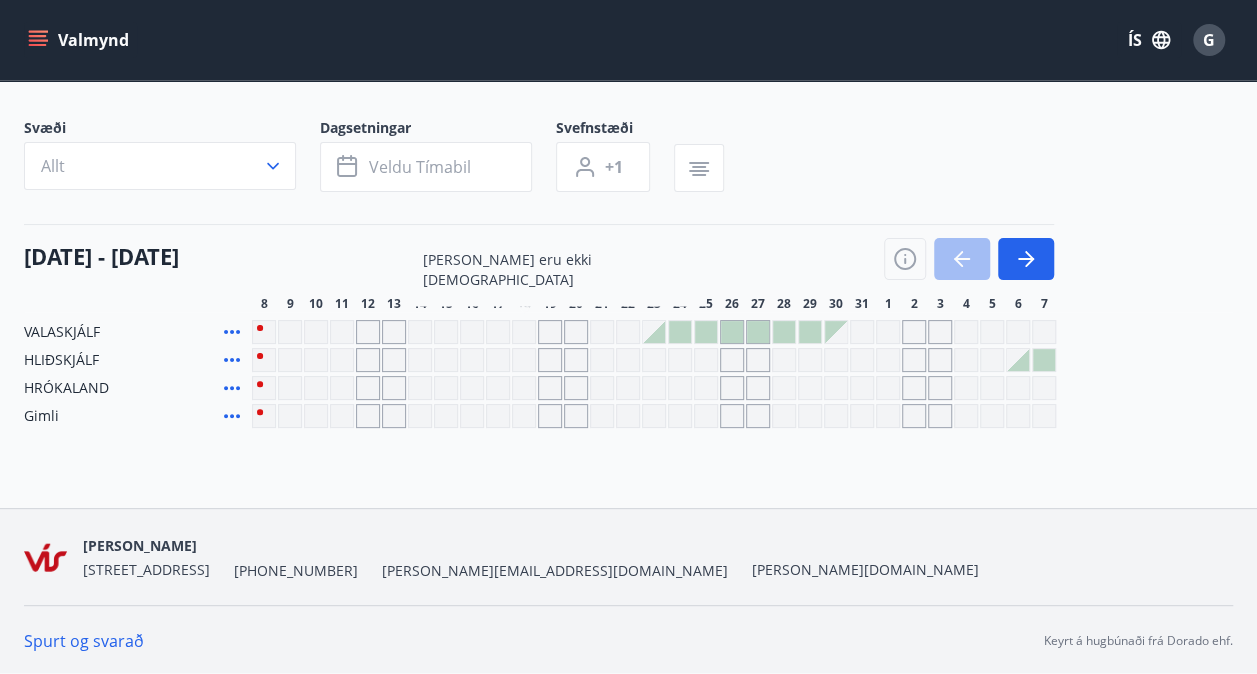 click at bounding box center [550, 332] 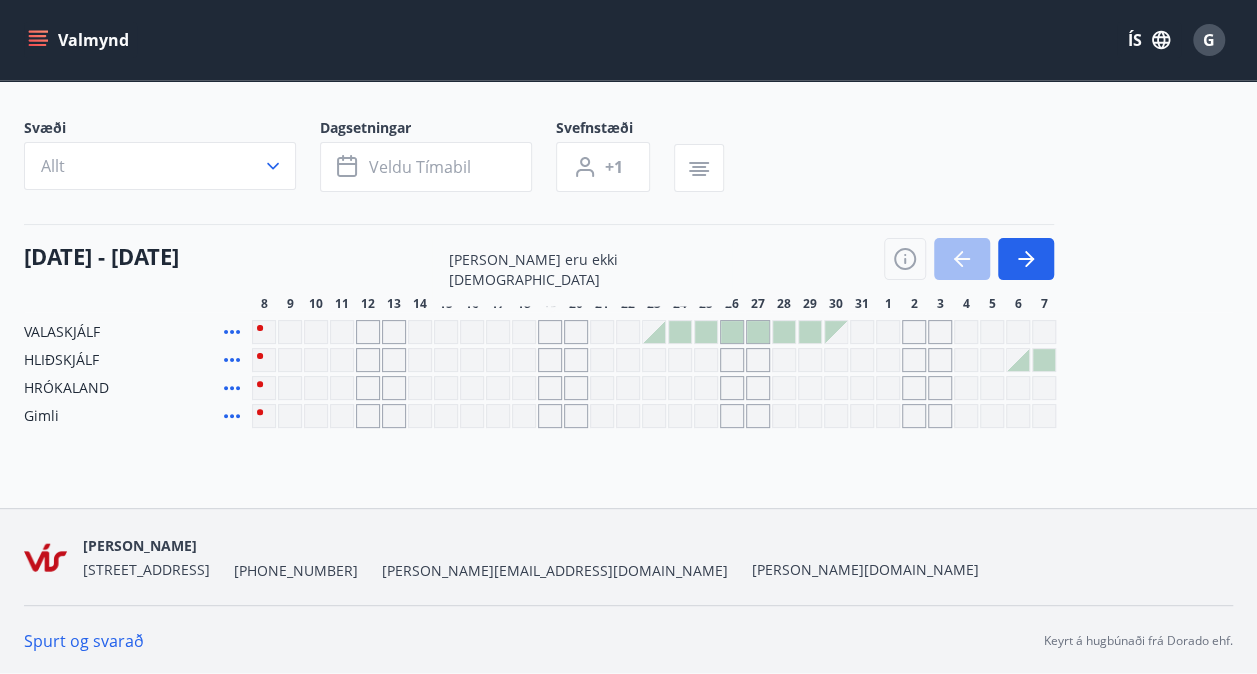 click at bounding box center (550, 332) 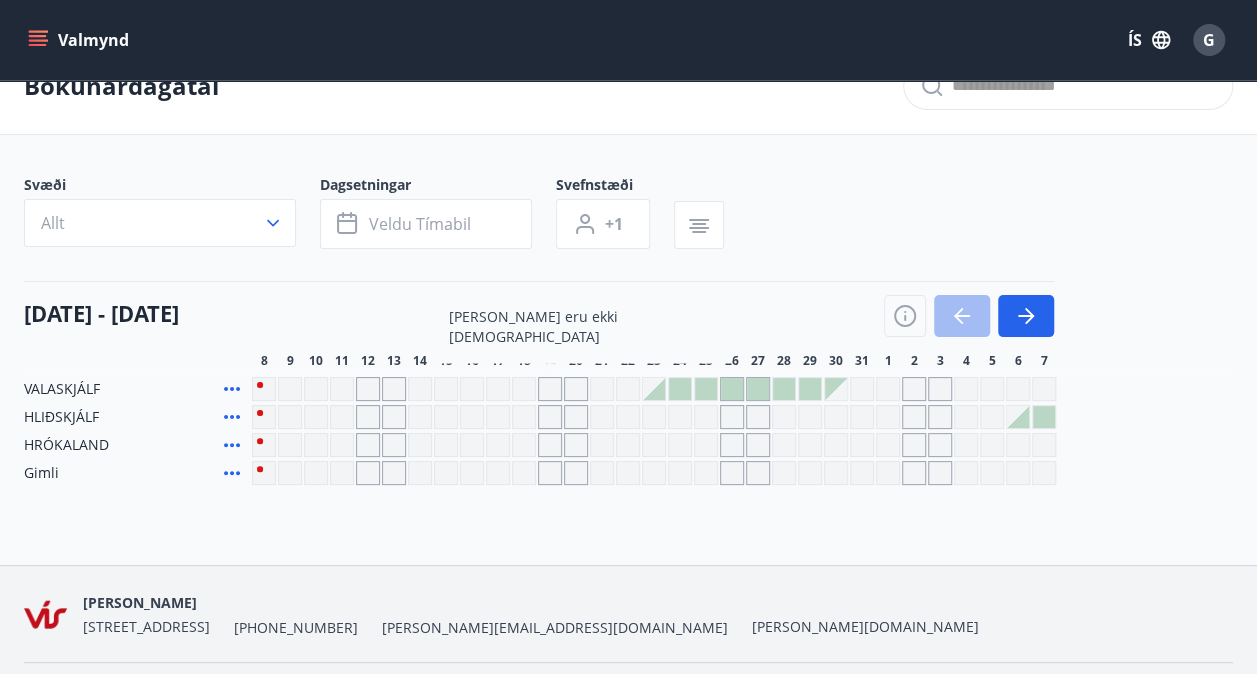 scroll, scrollTop: 0, scrollLeft: 0, axis: both 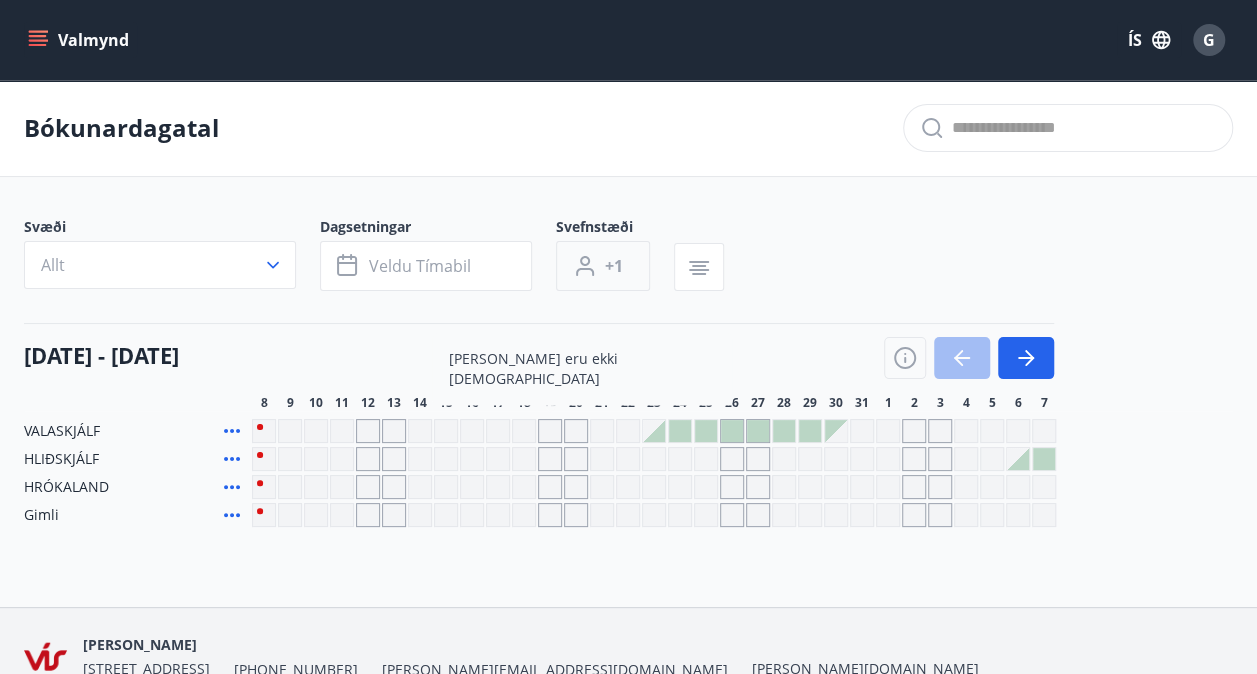 click 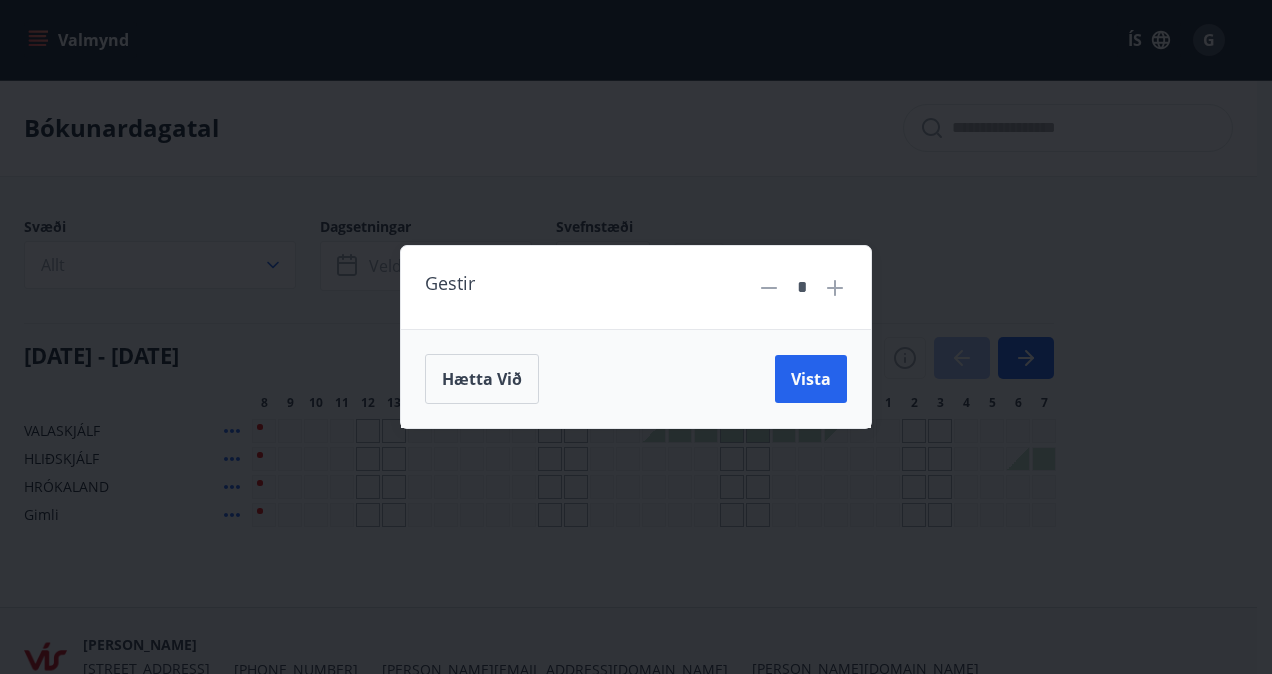 click on "Gestir * Hætta við Vista" at bounding box center [636, 337] 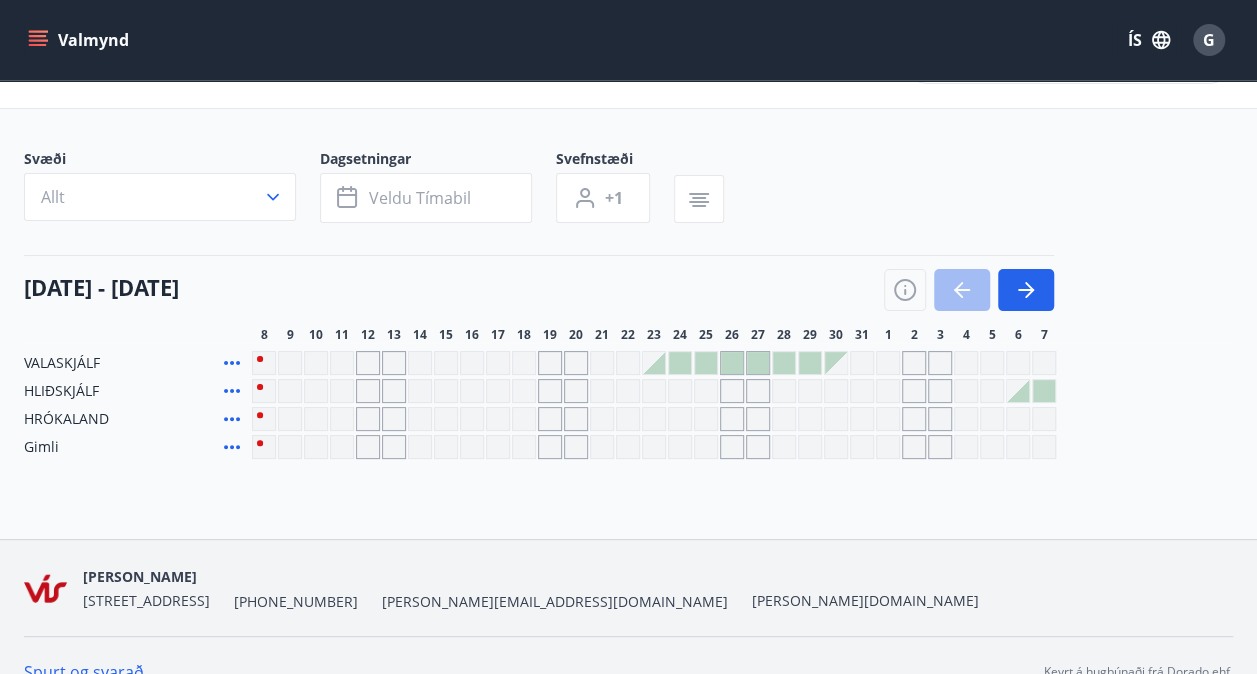 scroll, scrollTop: 99, scrollLeft: 0, axis: vertical 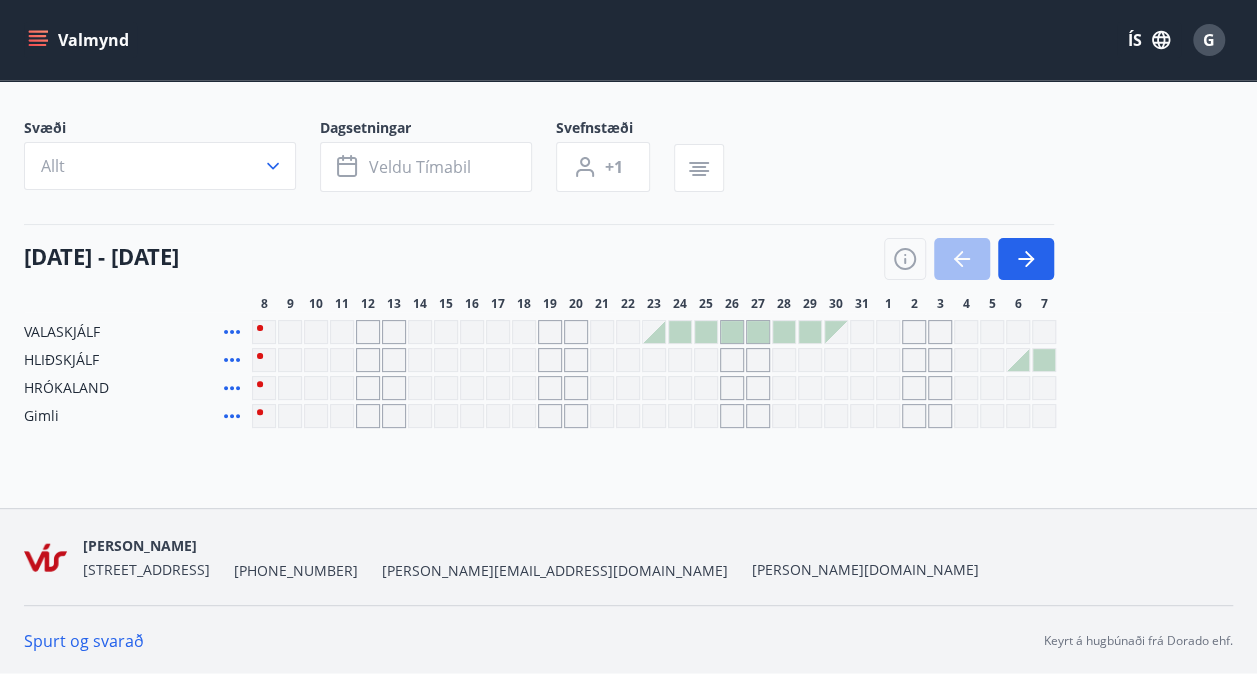 click at bounding box center [680, 332] 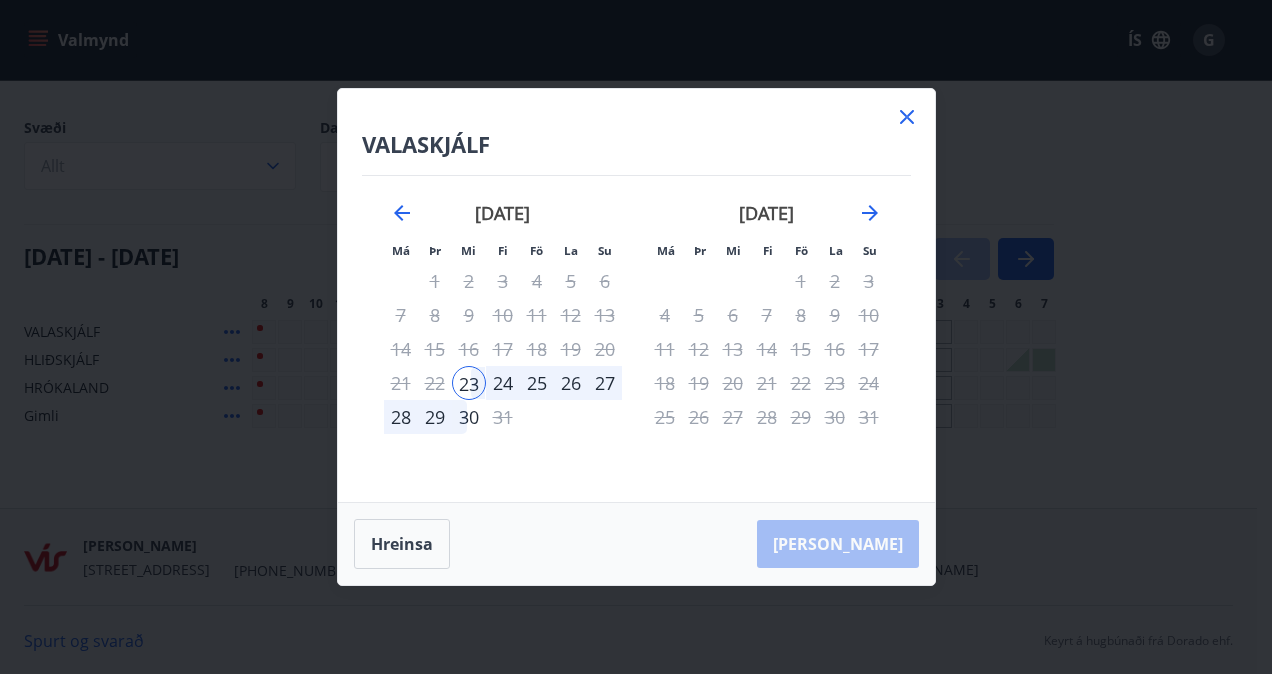 click 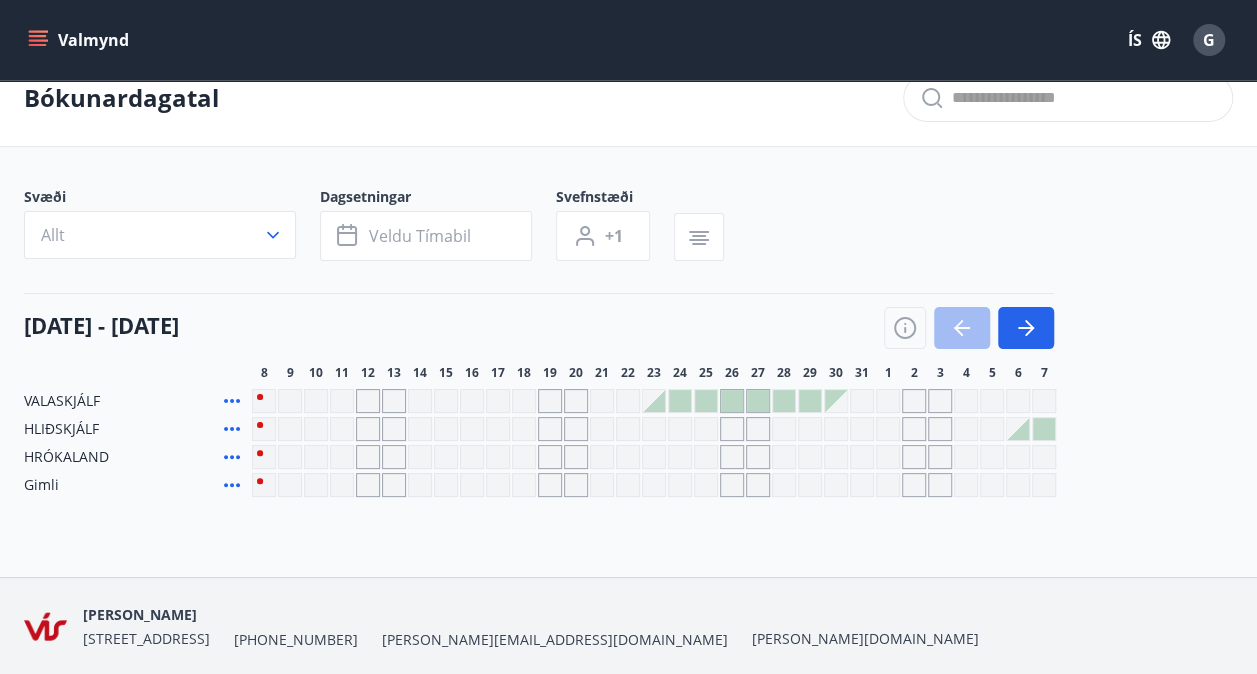 scroll, scrollTop: 0, scrollLeft: 0, axis: both 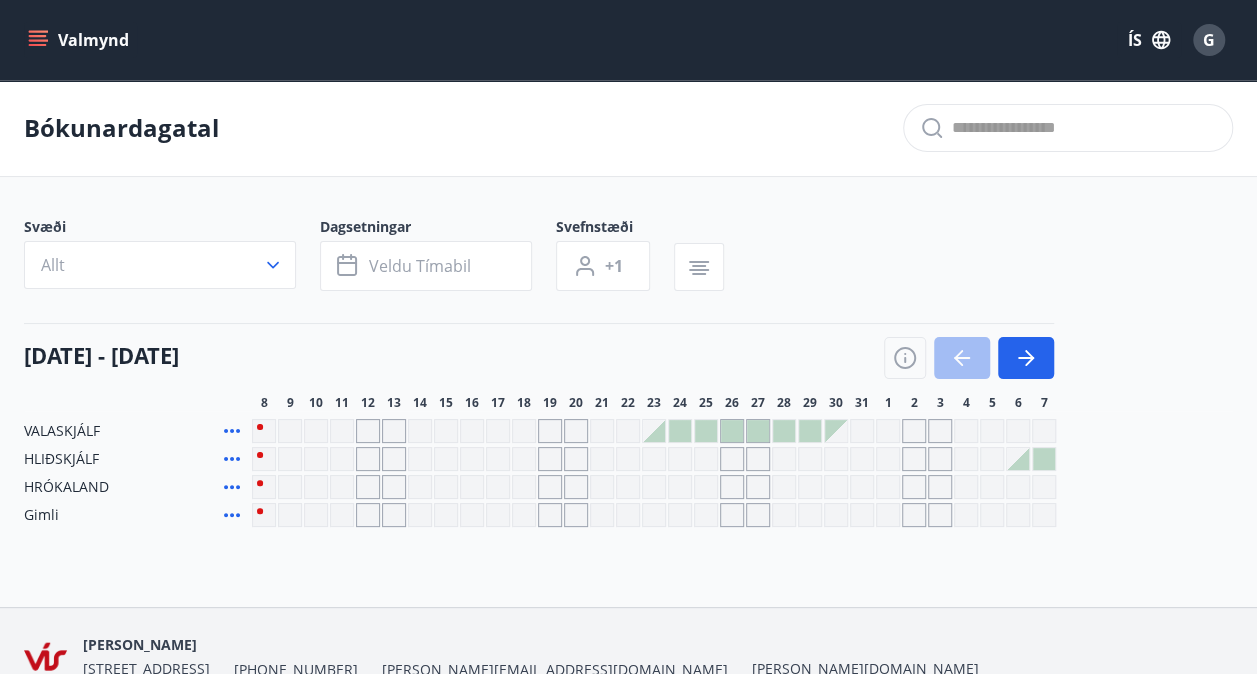 click 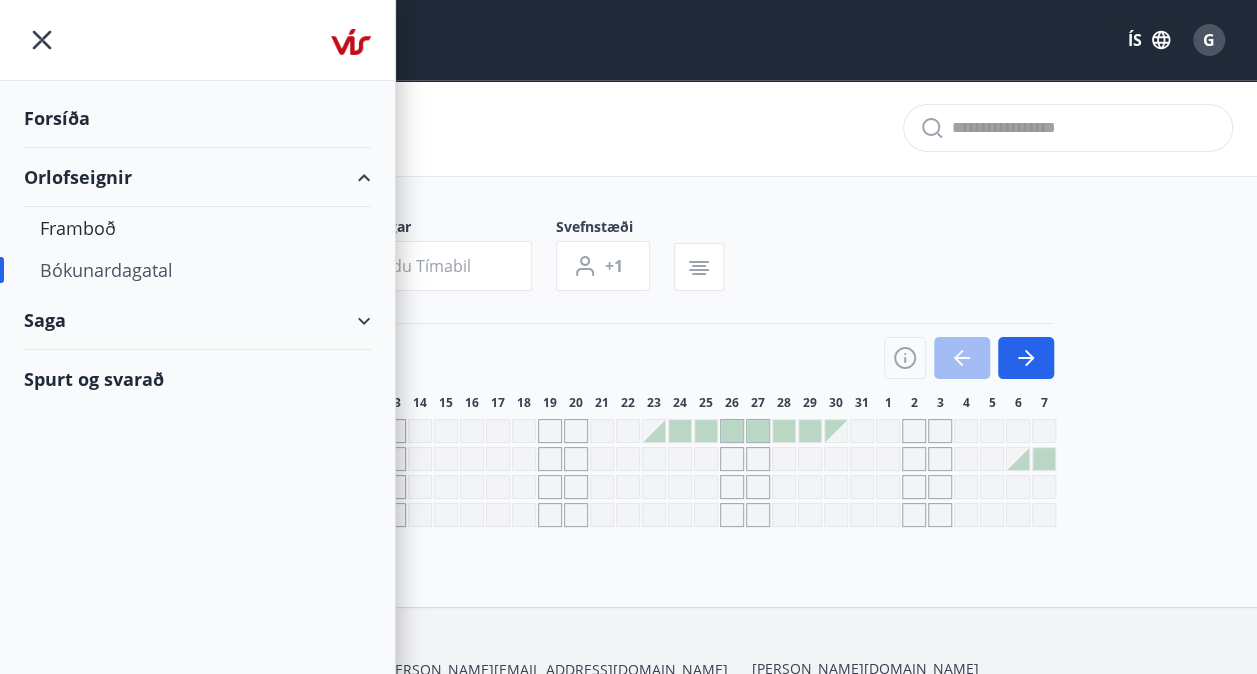 click on "Orlofseignir" at bounding box center (197, 177) 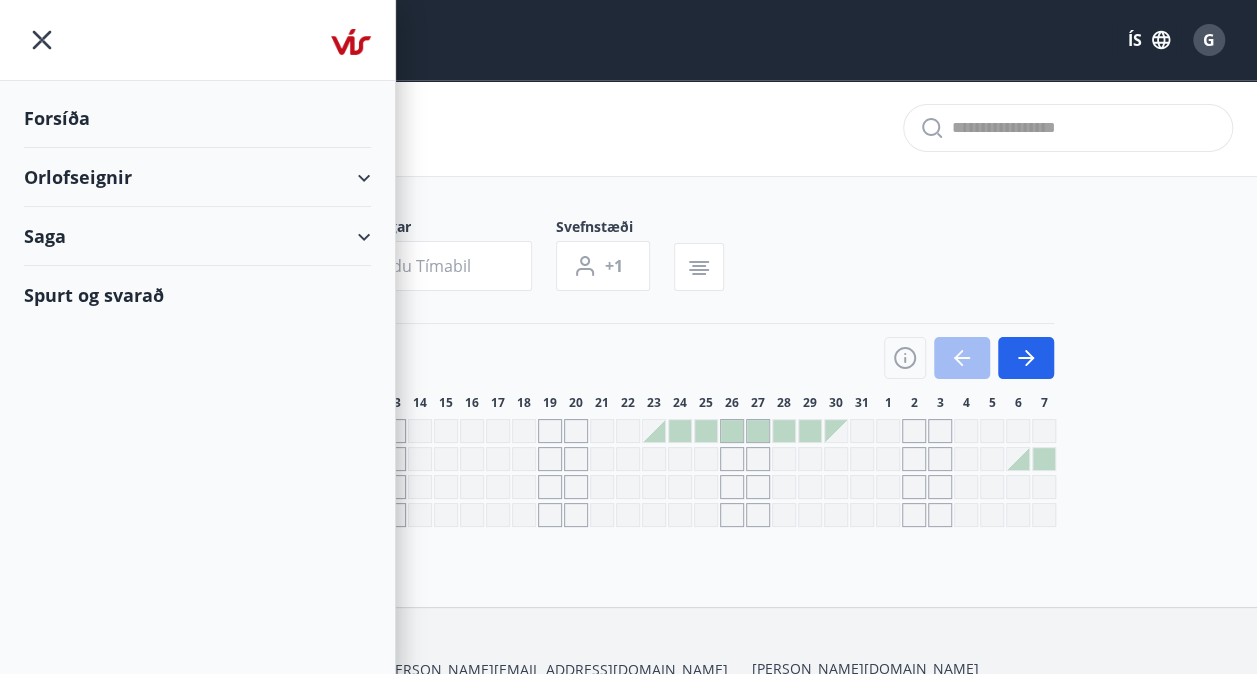 click on "Orlofseignir" at bounding box center [197, 177] 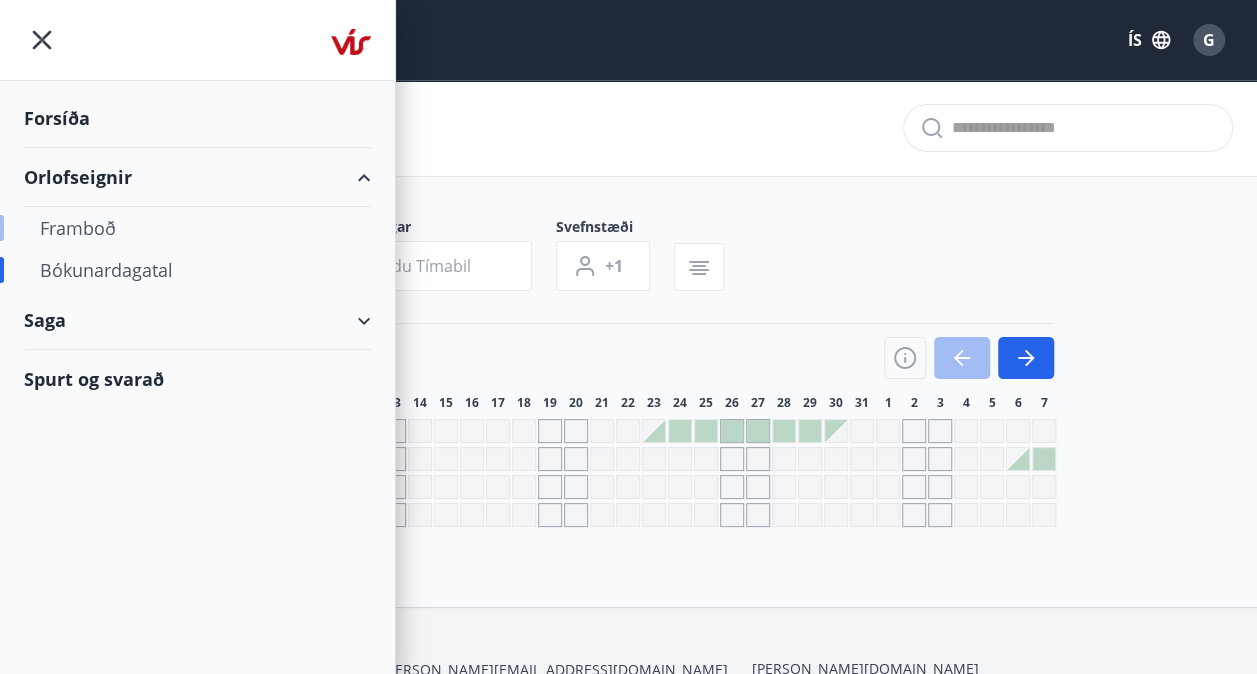 click on "Framboð" at bounding box center [197, 228] 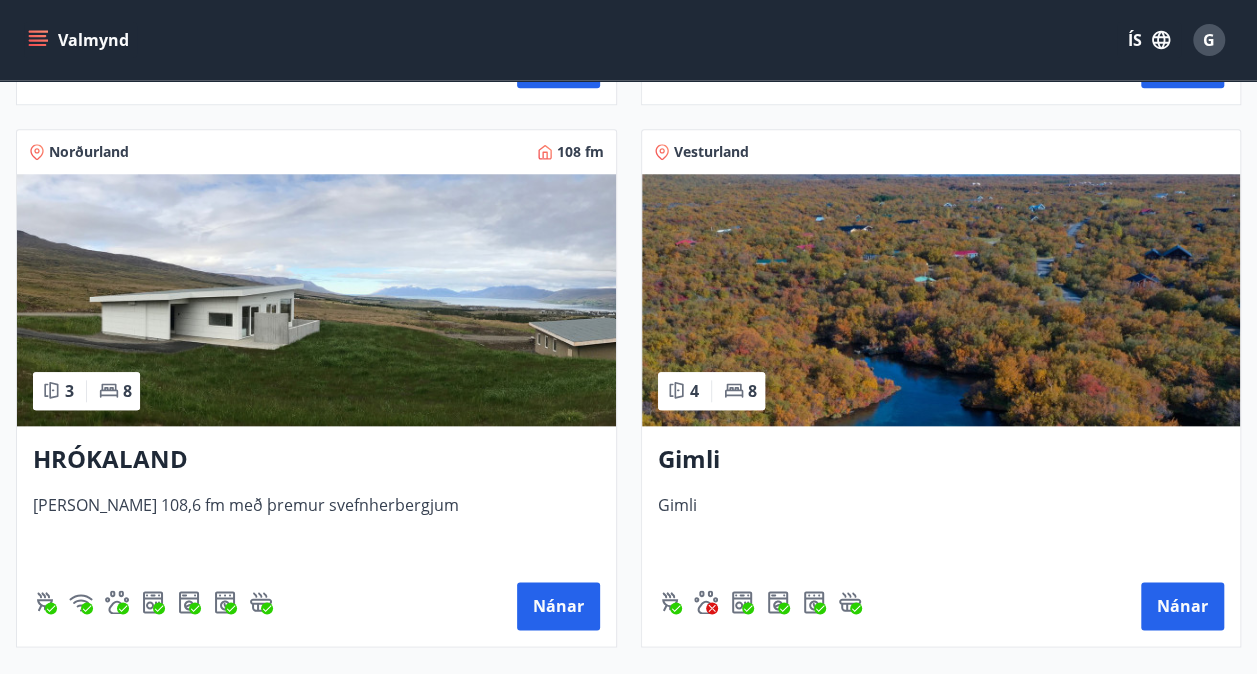 scroll, scrollTop: 900, scrollLeft: 0, axis: vertical 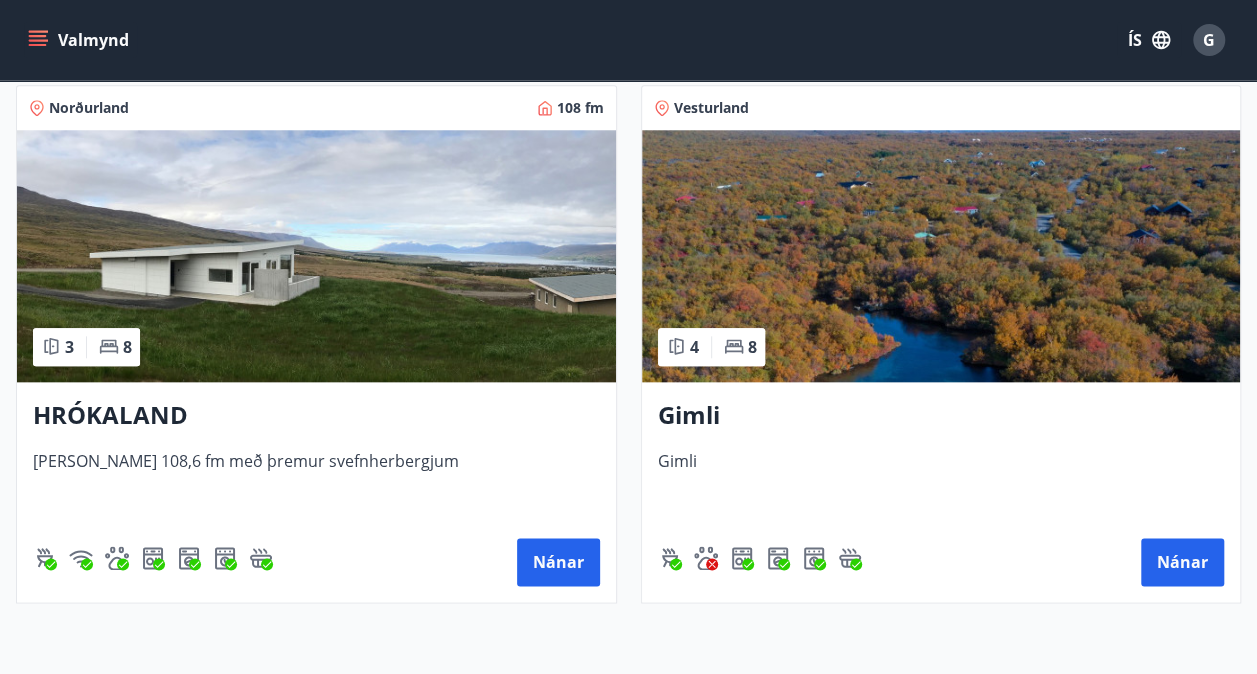 click at bounding box center (941, 256) 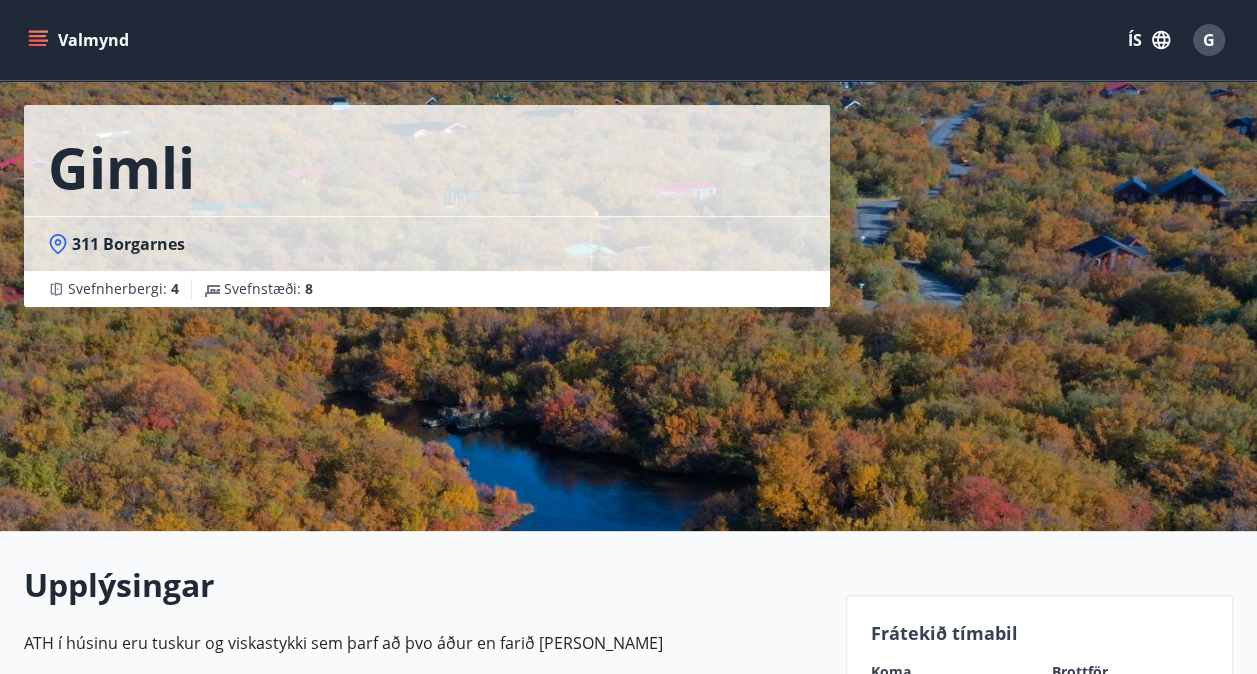 scroll, scrollTop: 100, scrollLeft: 0, axis: vertical 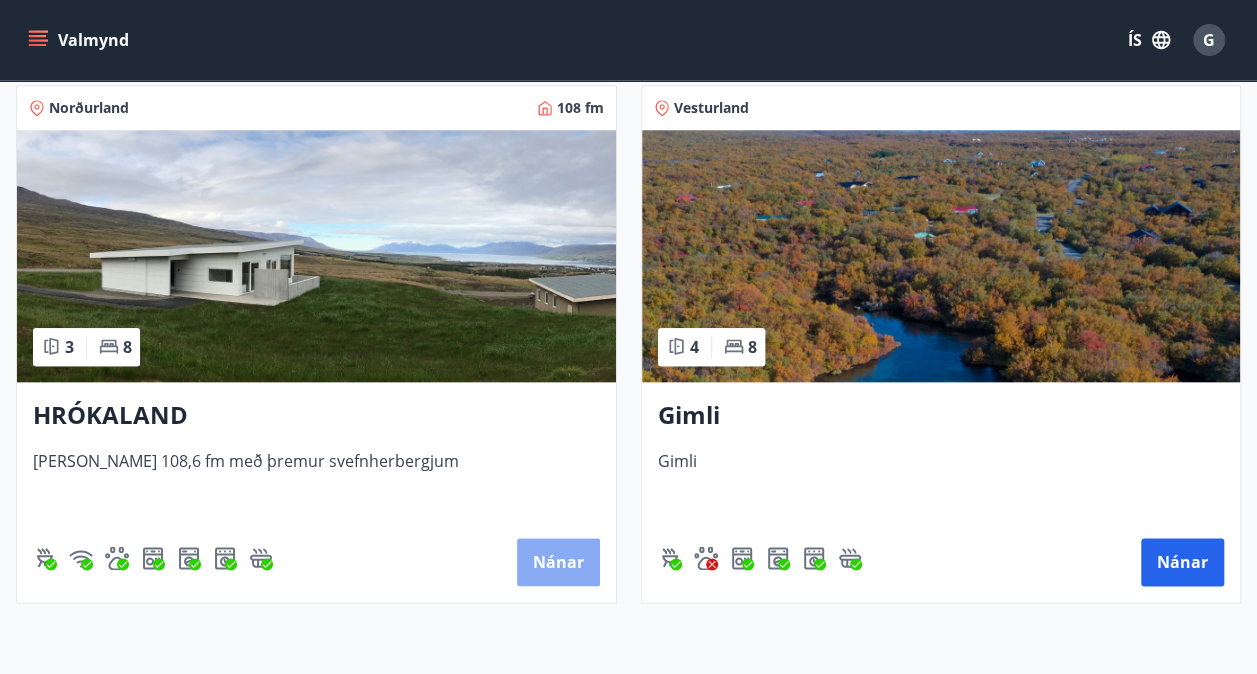 click on "Nánar" at bounding box center [558, 562] 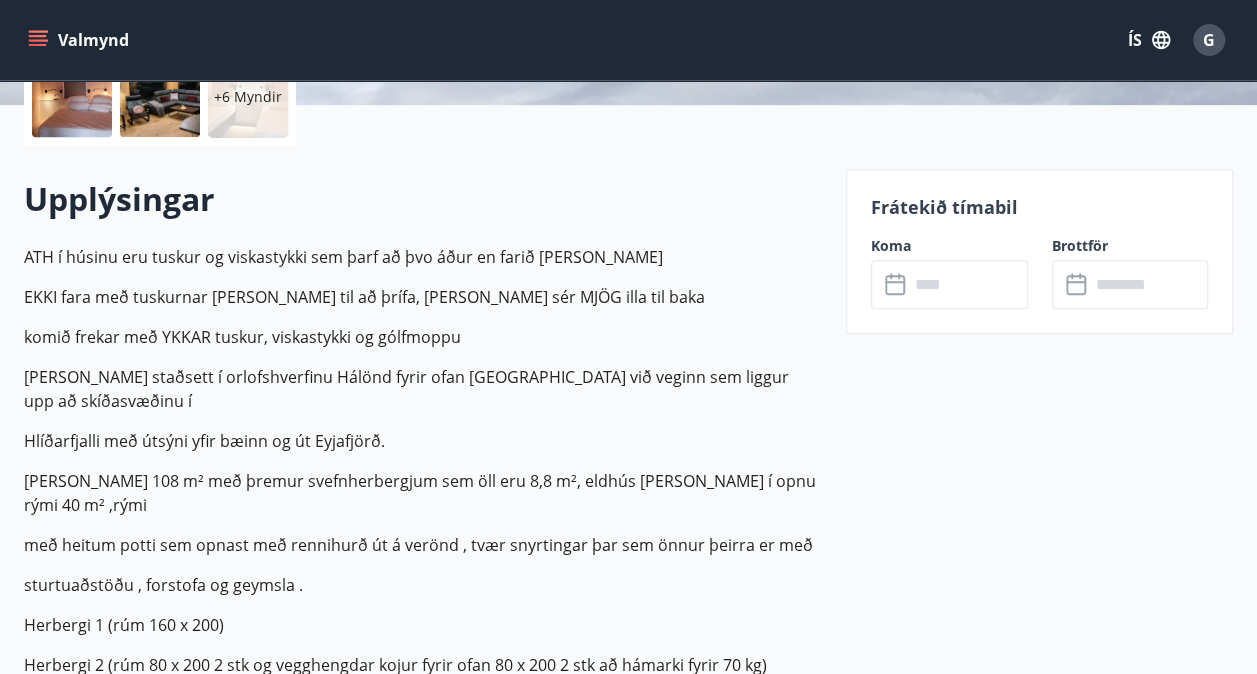 scroll, scrollTop: 500, scrollLeft: 0, axis: vertical 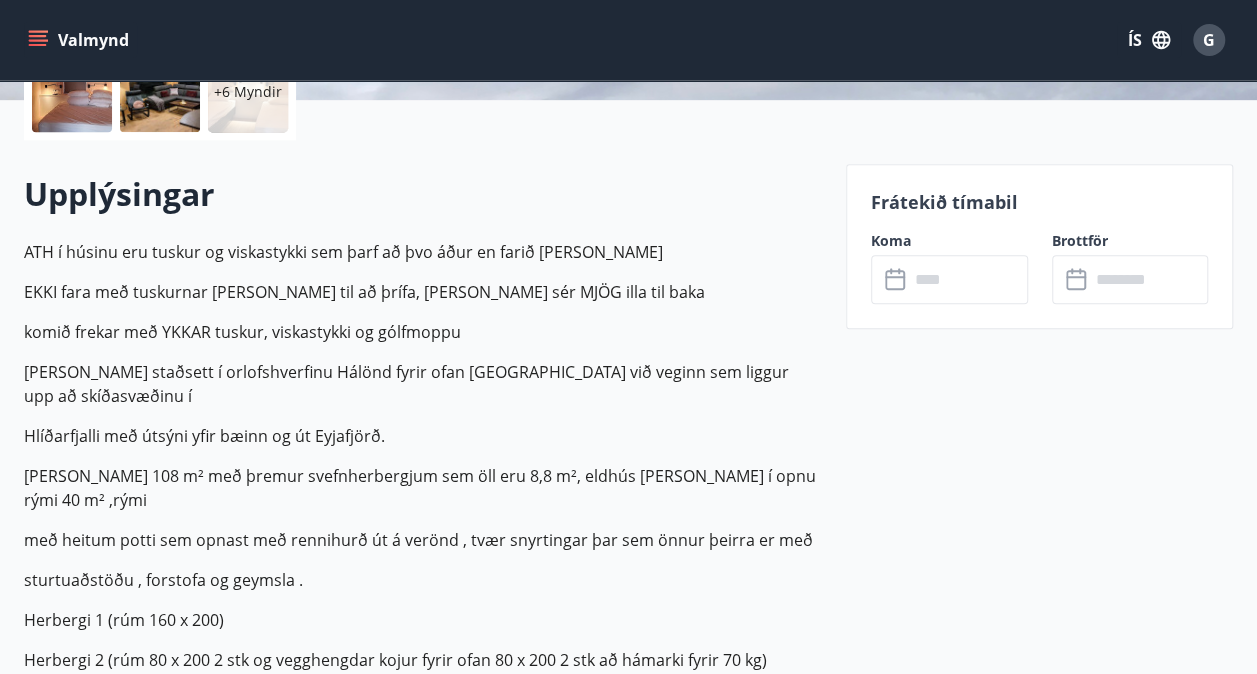 click at bounding box center [968, 279] 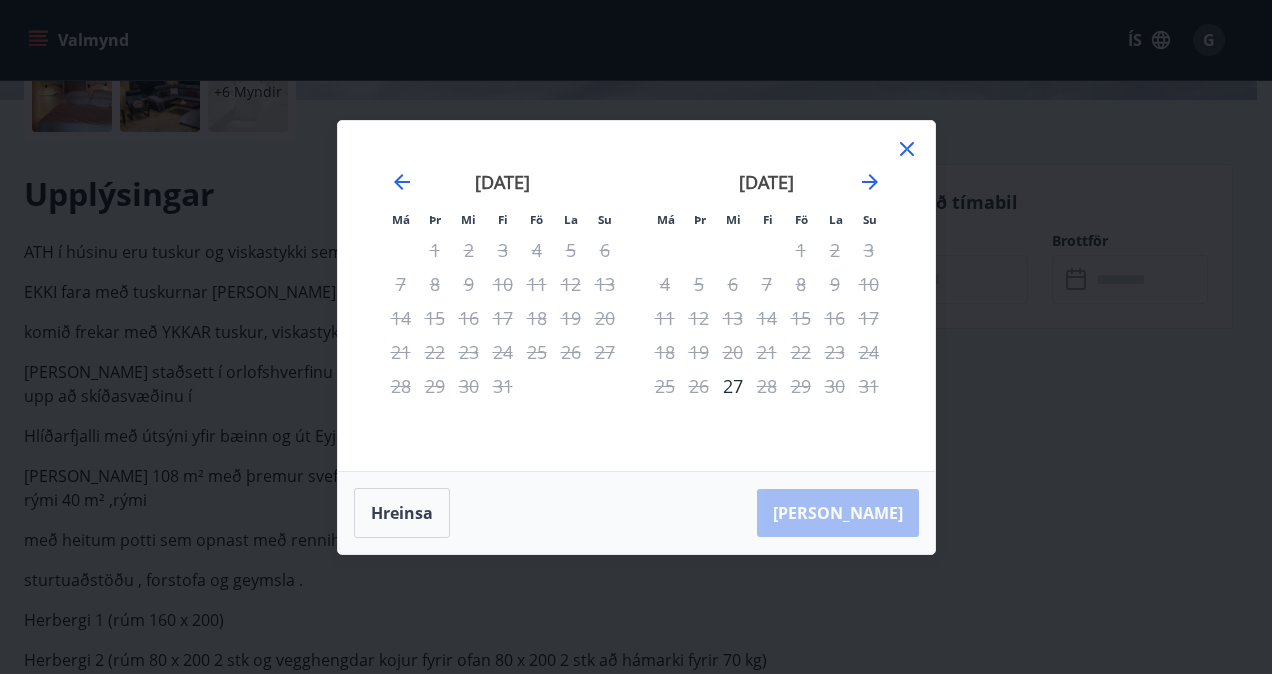 click 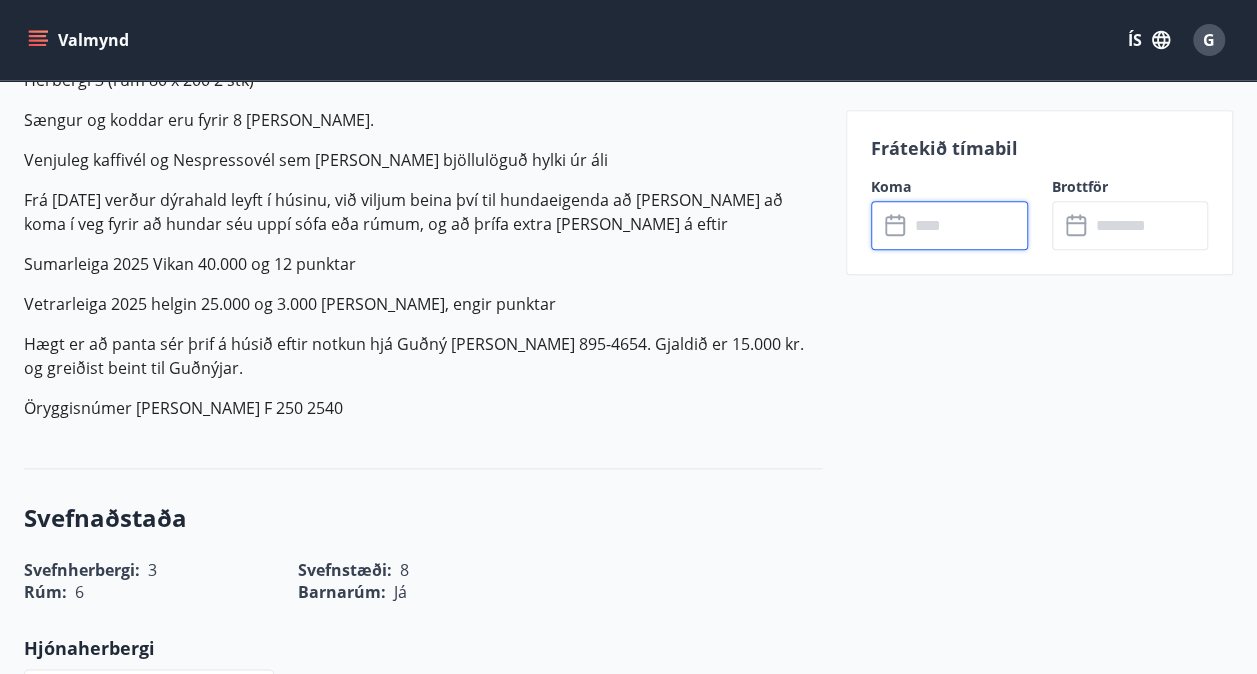 scroll, scrollTop: 1100, scrollLeft: 0, axis: vertical 